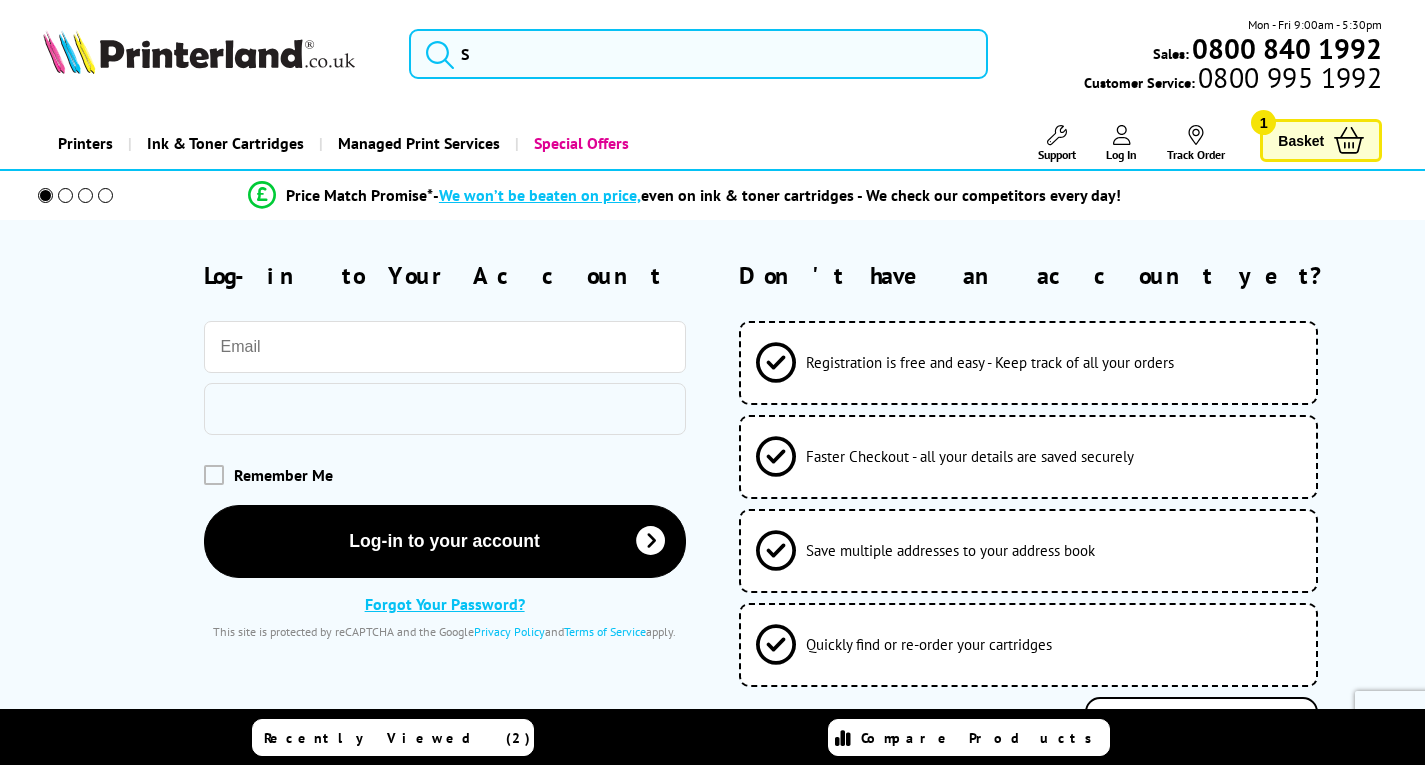 scroll, scrollTop: 0, scrollLeft: 0, axis: both 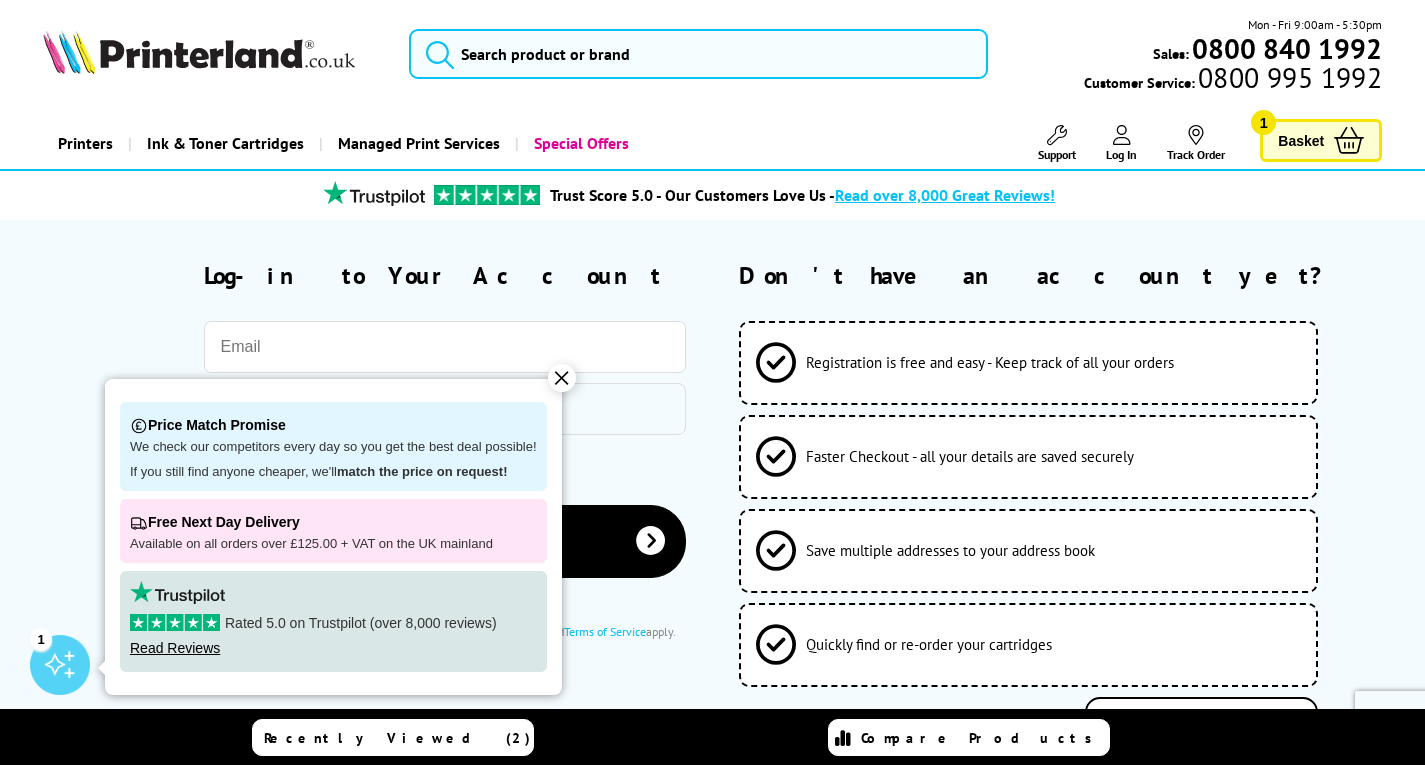click on "✕" at bounding box center [562, 378] 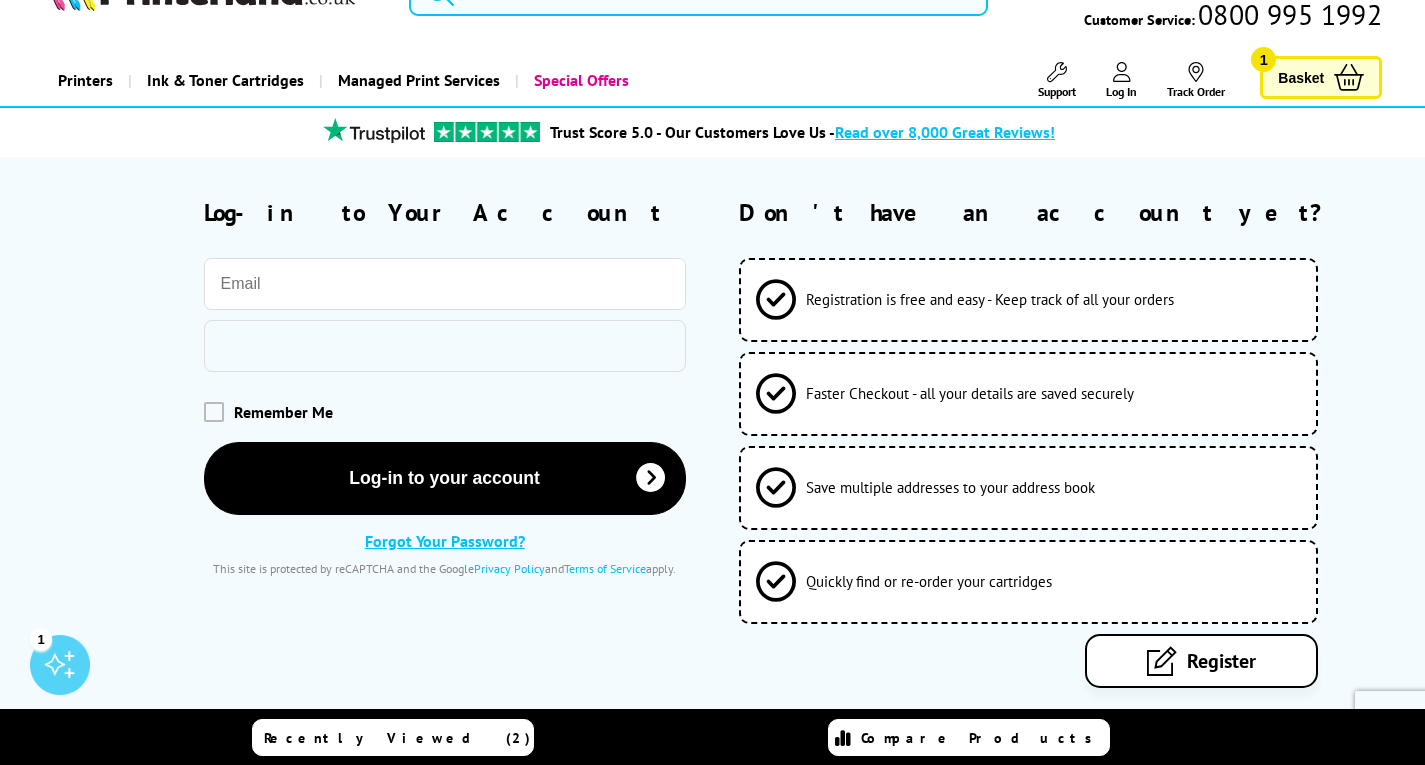 scroll, scrollTop: 100, scrollLeft: 0, axis: vertical 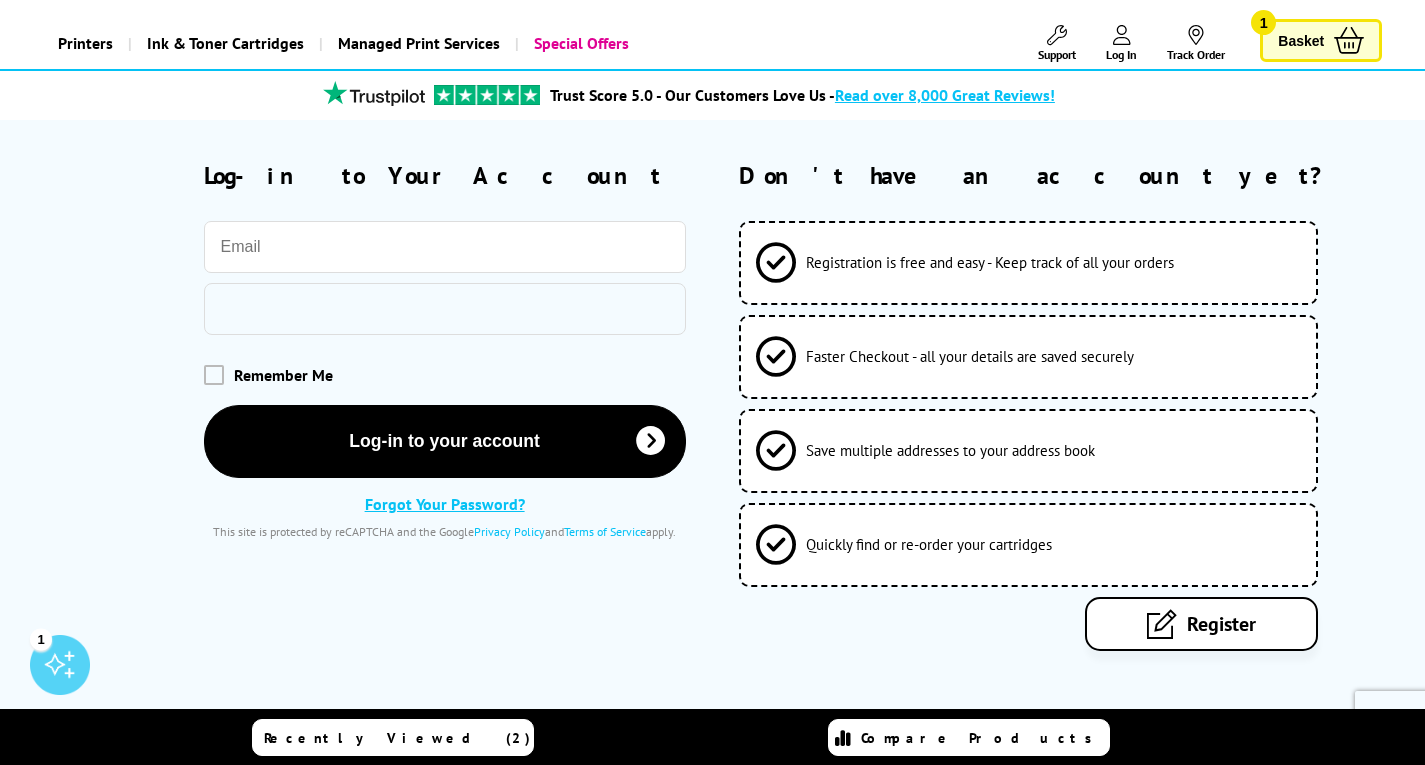 drag, startPoint x: 313, startPoint y: 251, endPoint x: 280, endPoint y: 262, distance: 34.785053 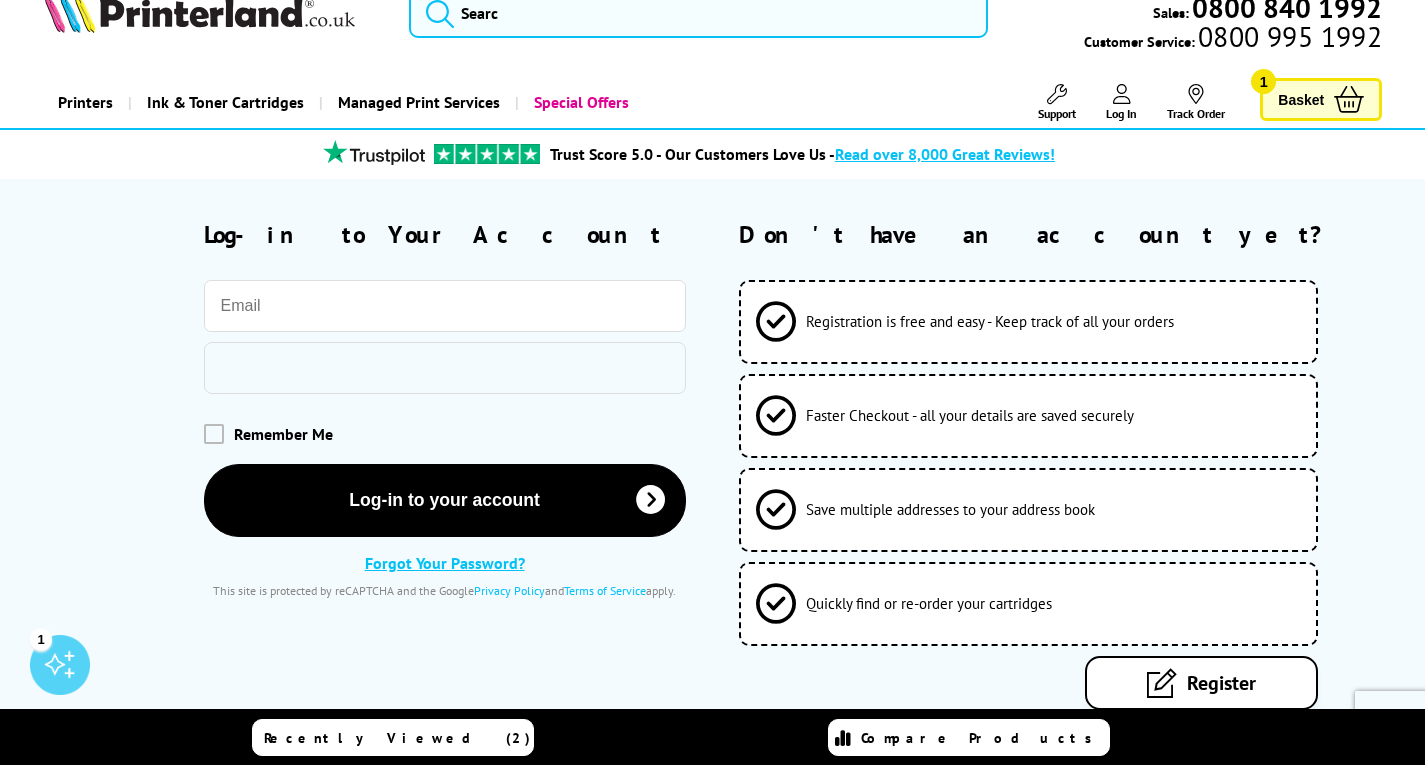 scroll, scrollTop: 0, scrollLeft: 0, axis: both 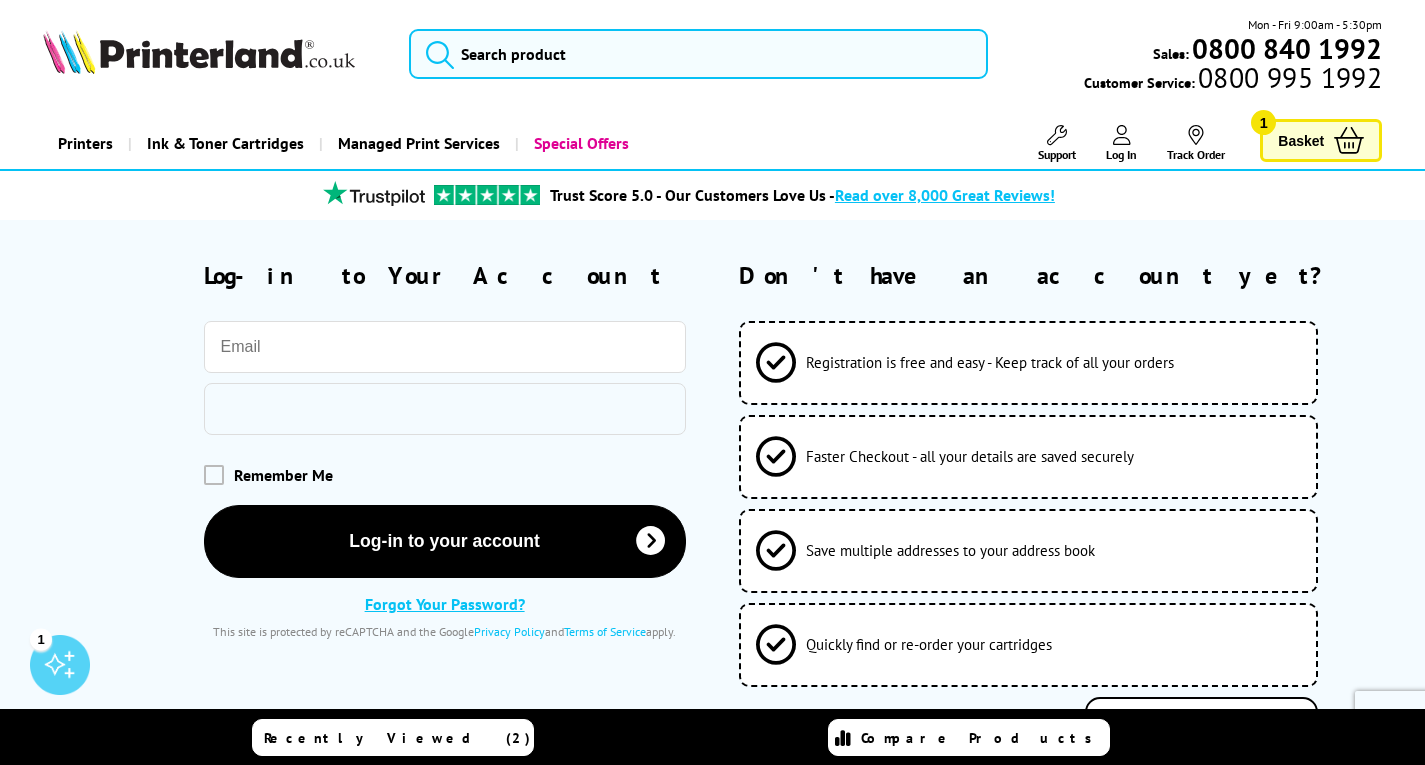 click at bounding box center [445, 347] 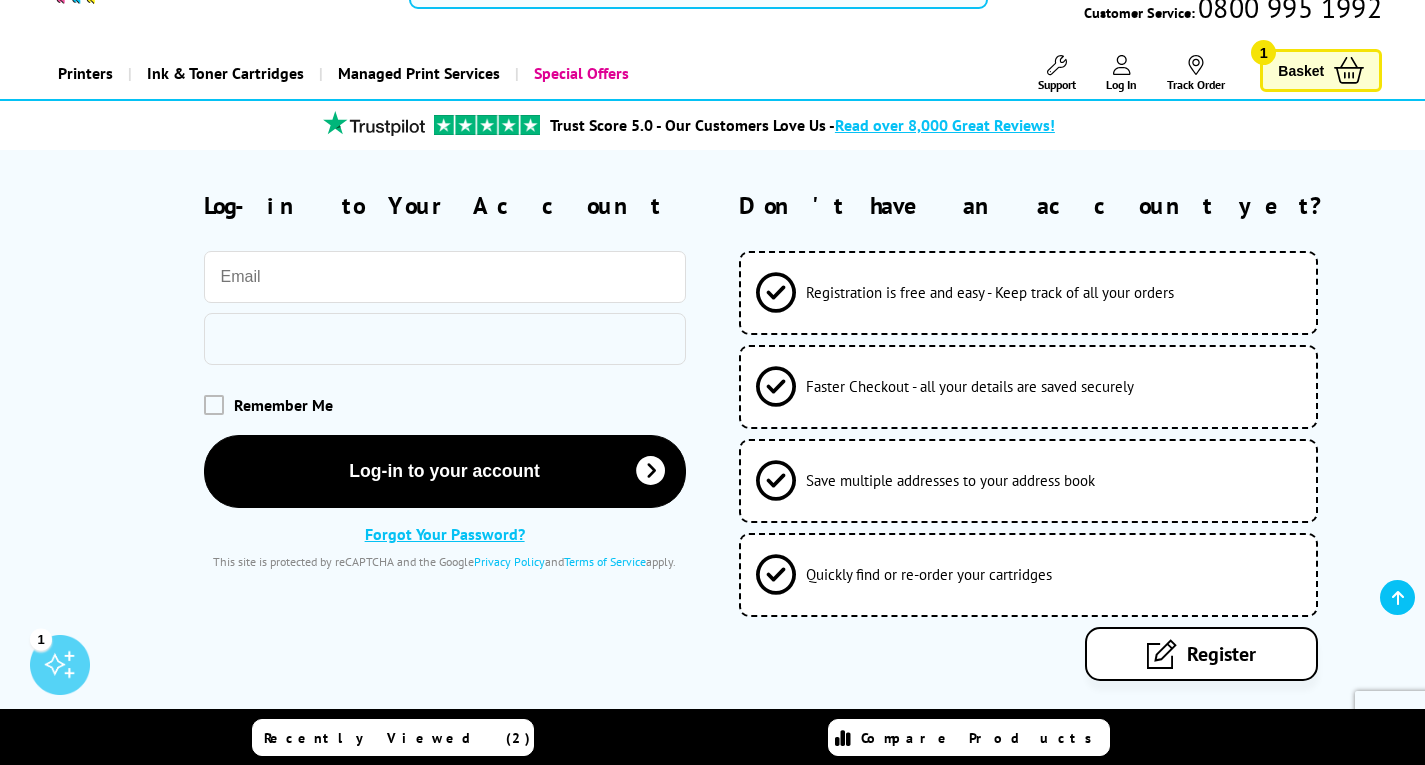 scroll, scrollTop: 0, scrollLeft: 0, axis: both 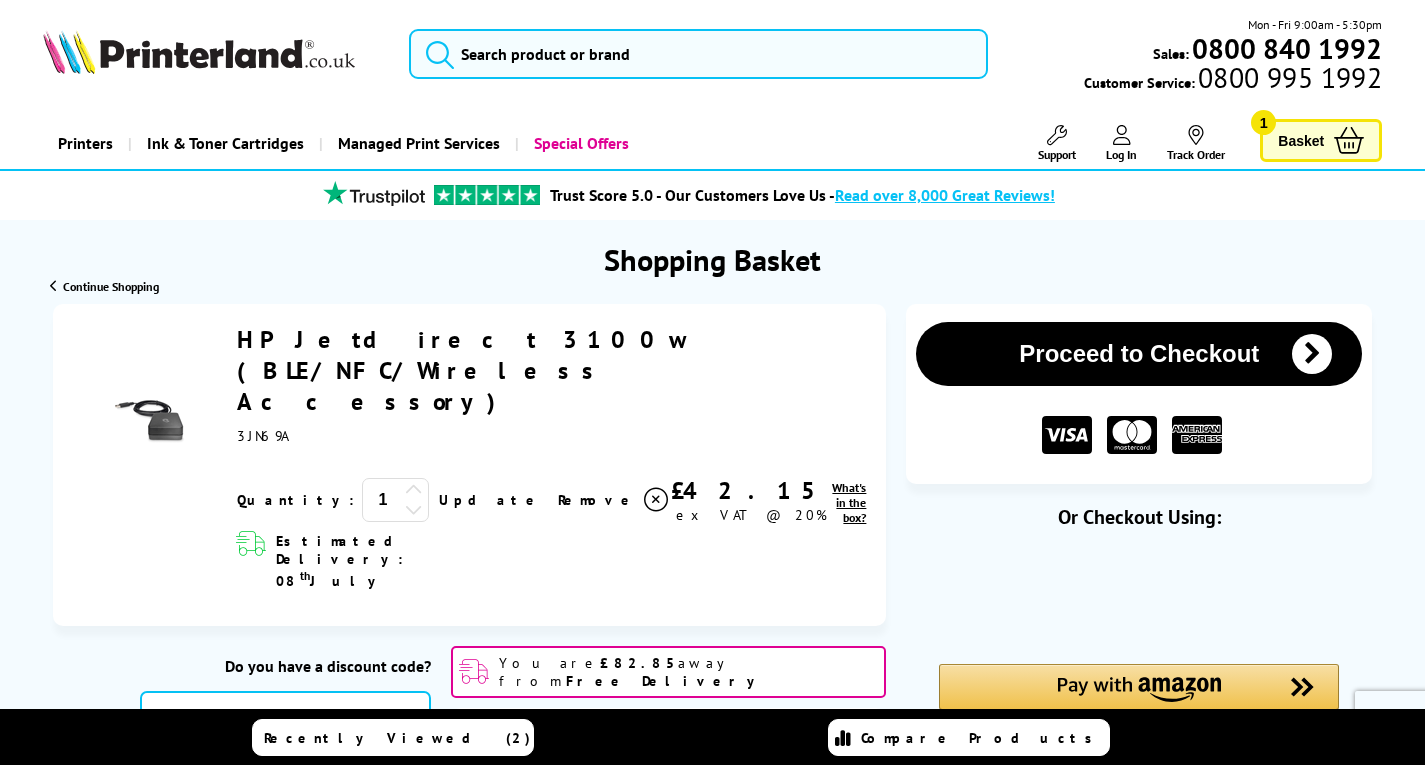 click on "Proceed to Checkout" at bounding box center [1139, 354] 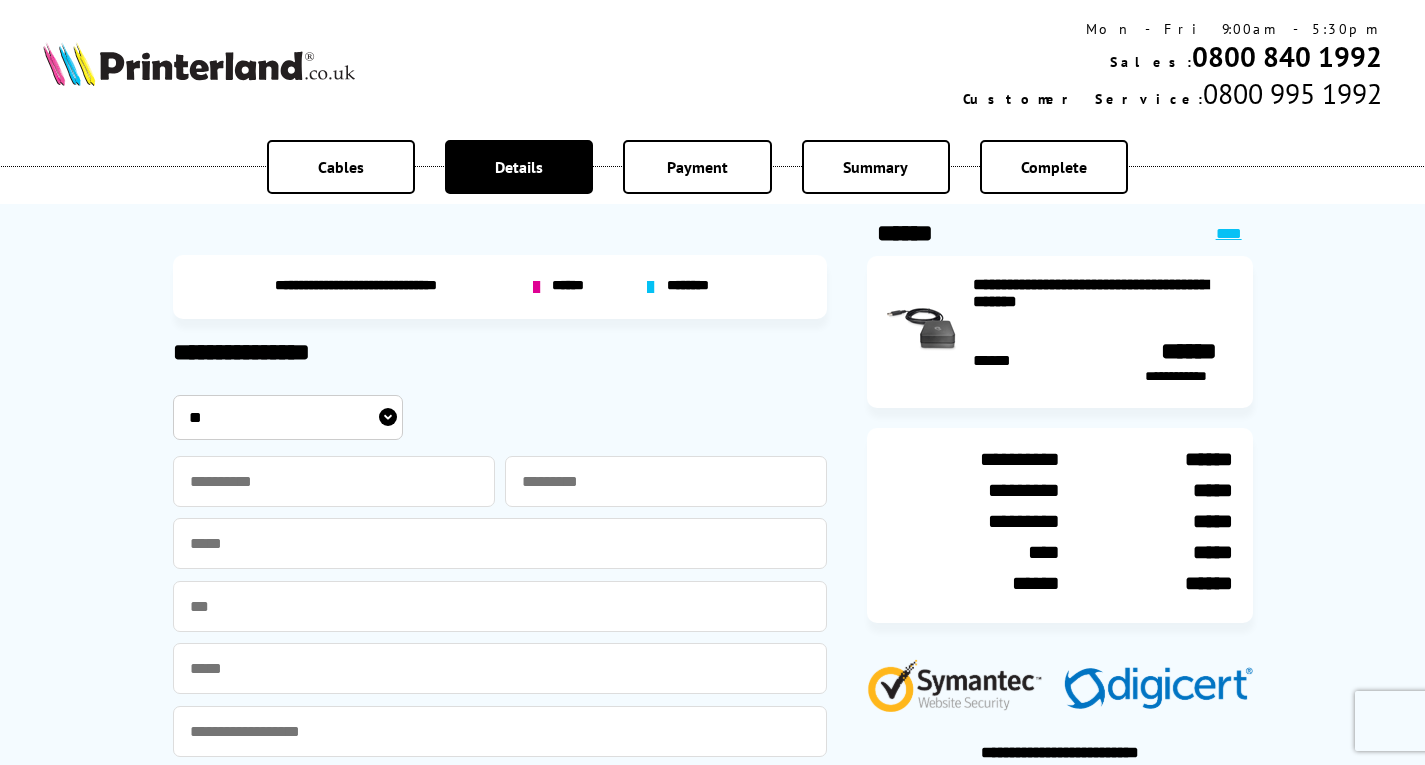 scroll, scrollTop: 0, scrollLeft: 0, axis: both 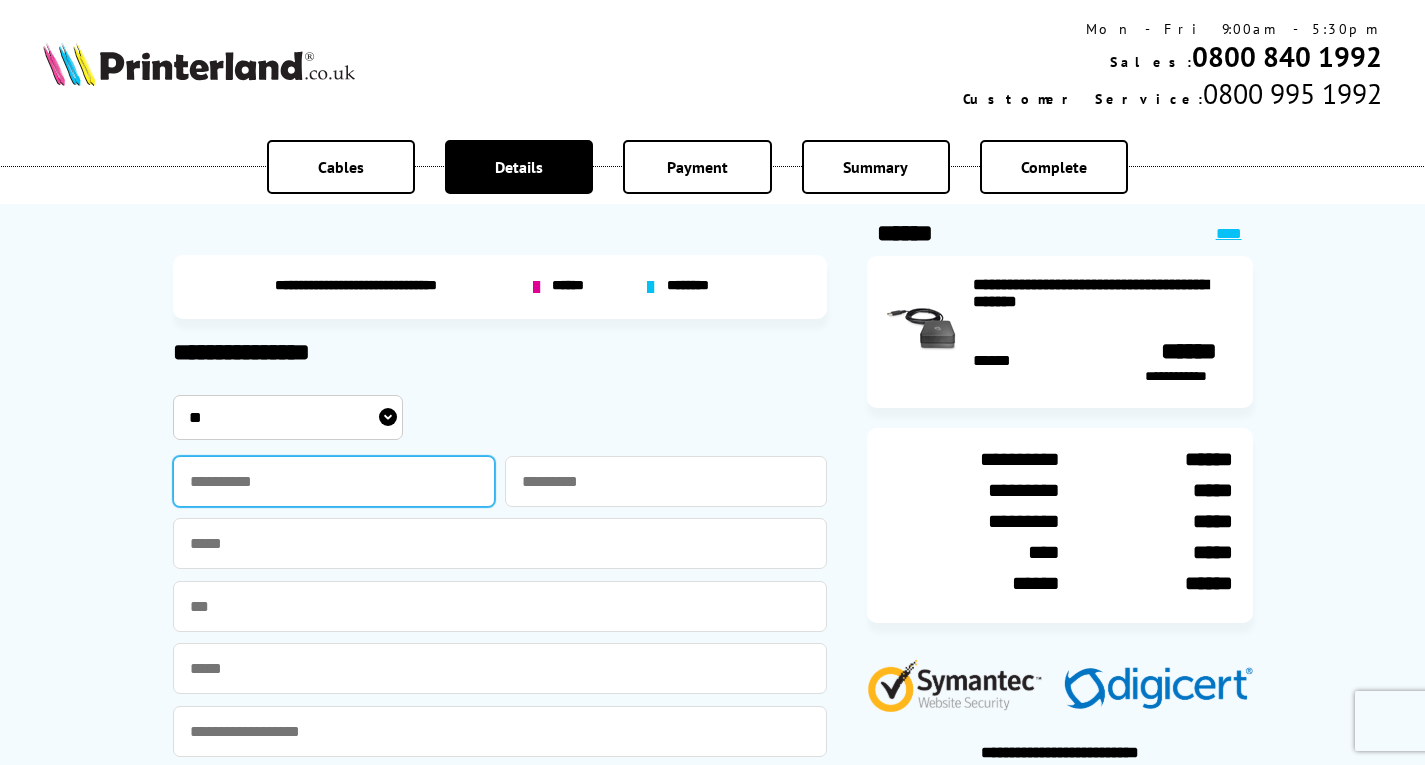 click at bounding box center [334, 481] 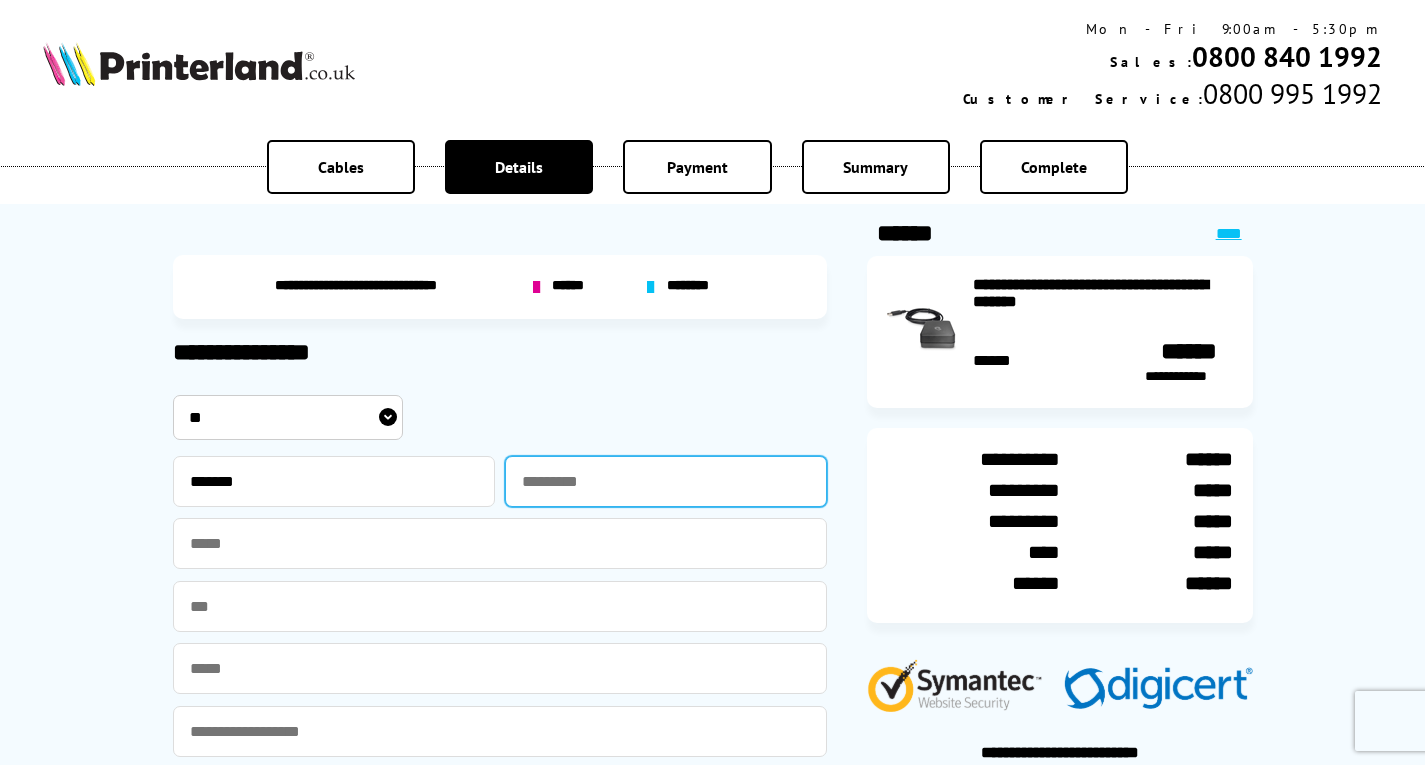 type on "*****" 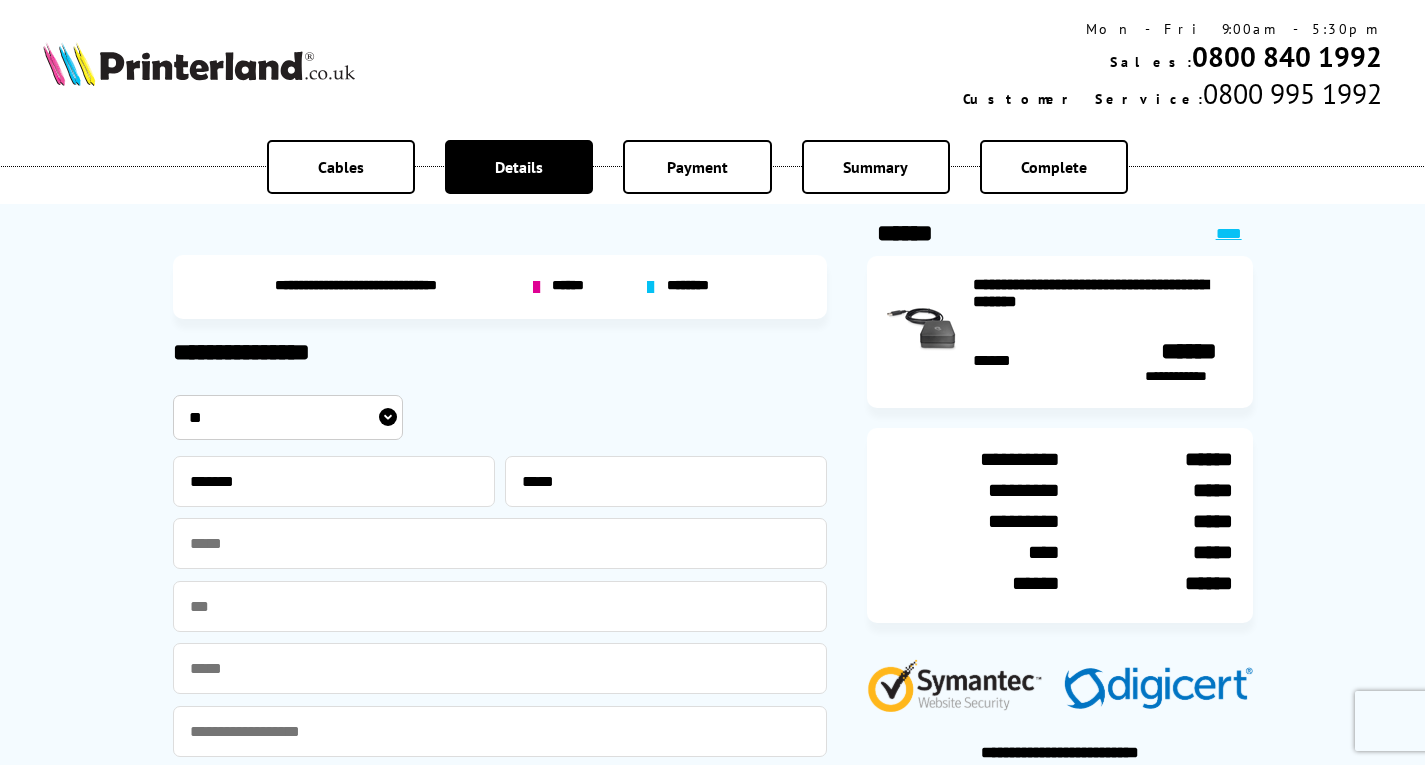 type on "**********" 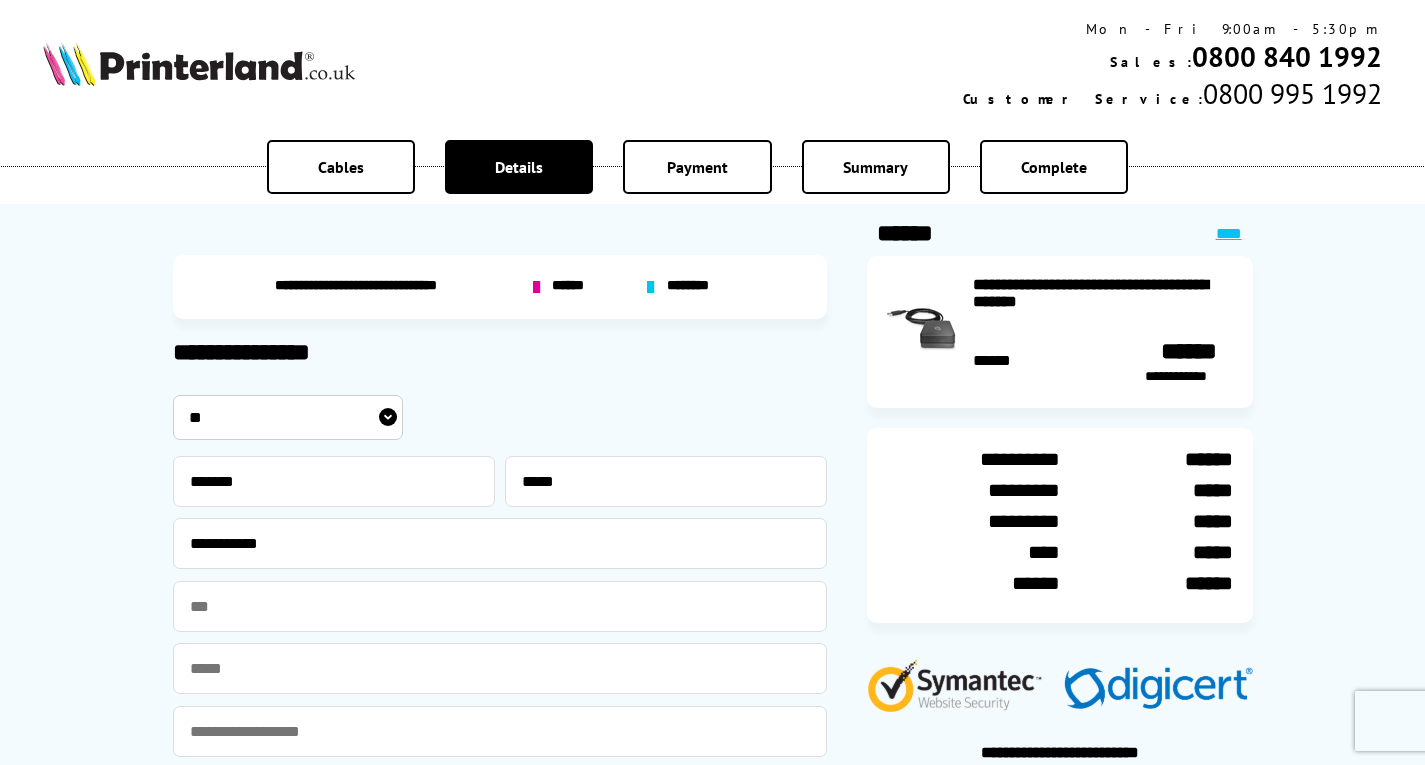 type on "**********" 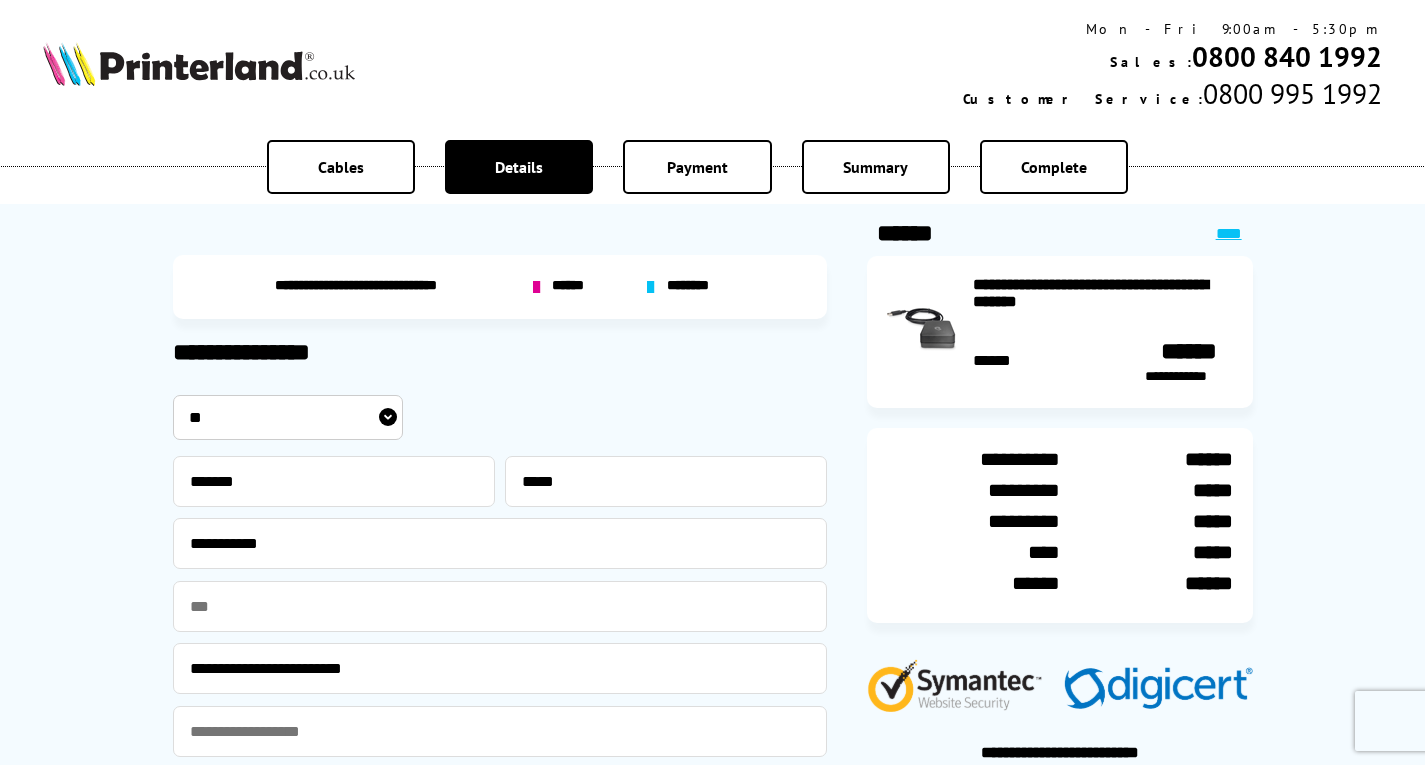 type on "**********" 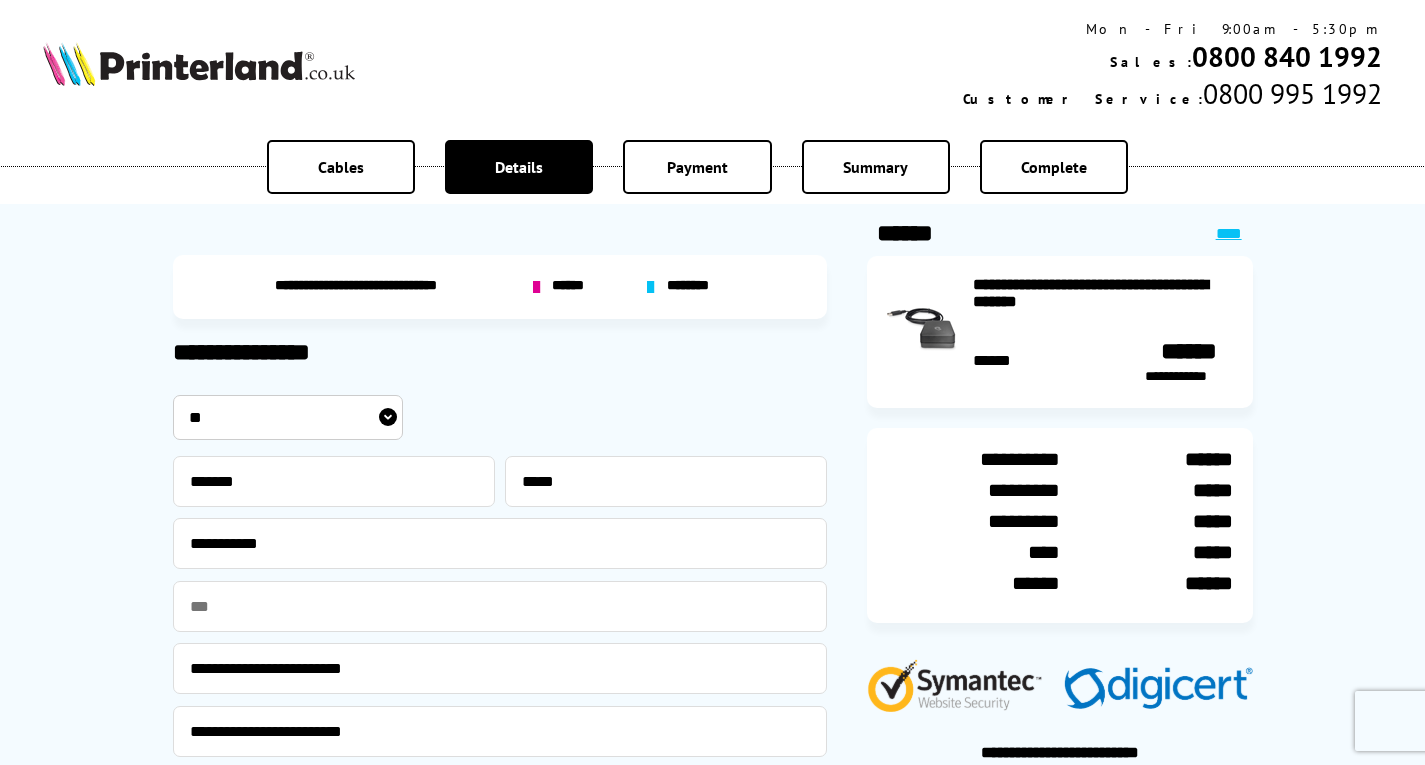 type on "********" 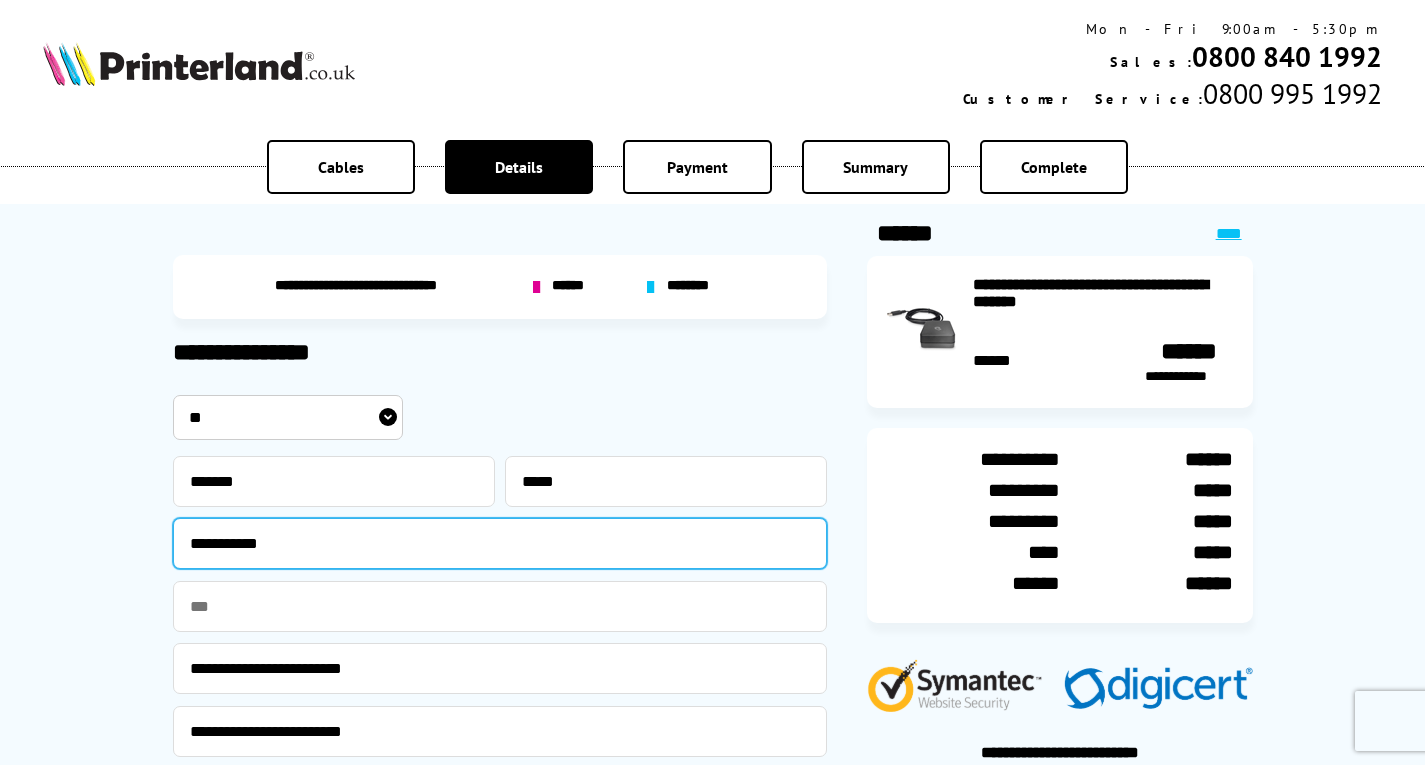 drag, startPoint x: 338, startPoint y: 547, endPoint x: 114, endPoint y: 561, distance: 224.43707 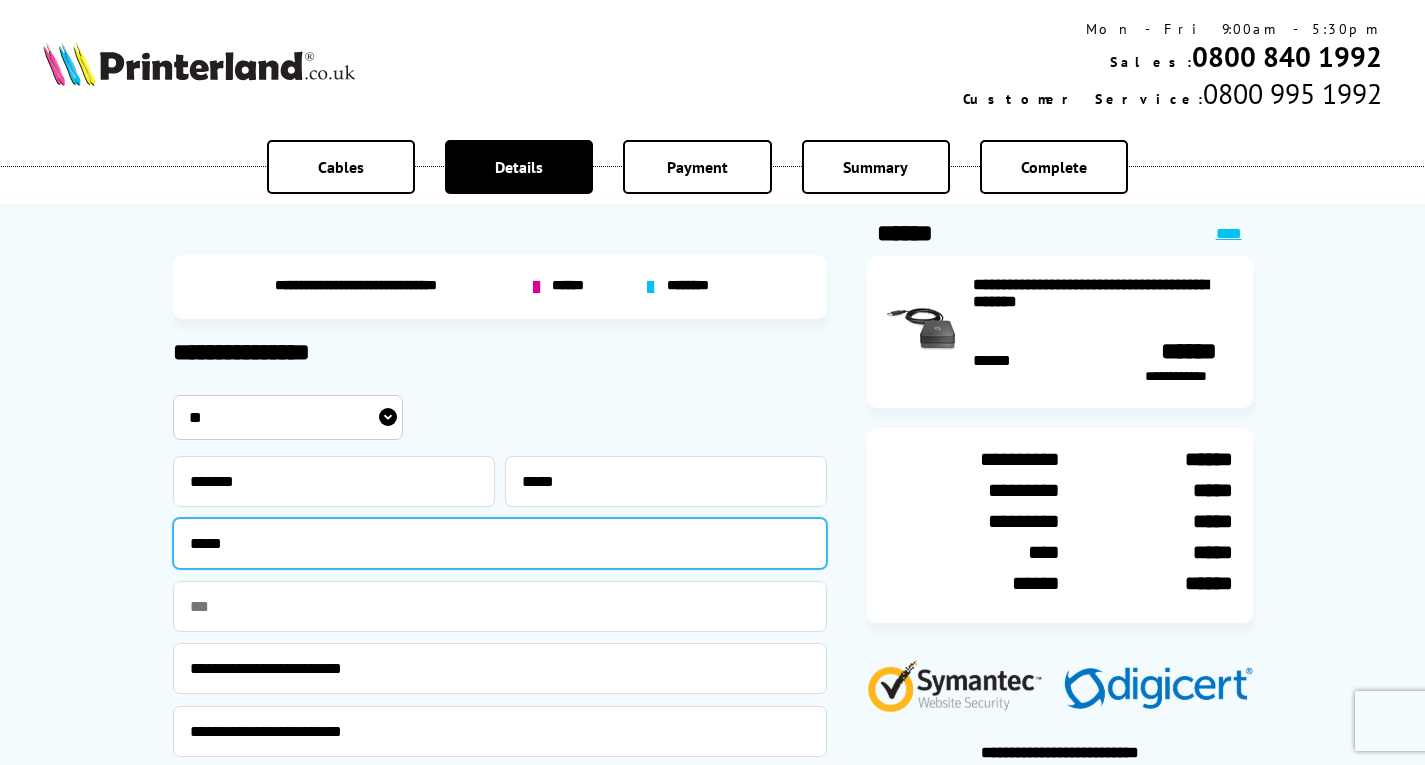 type on "**********" 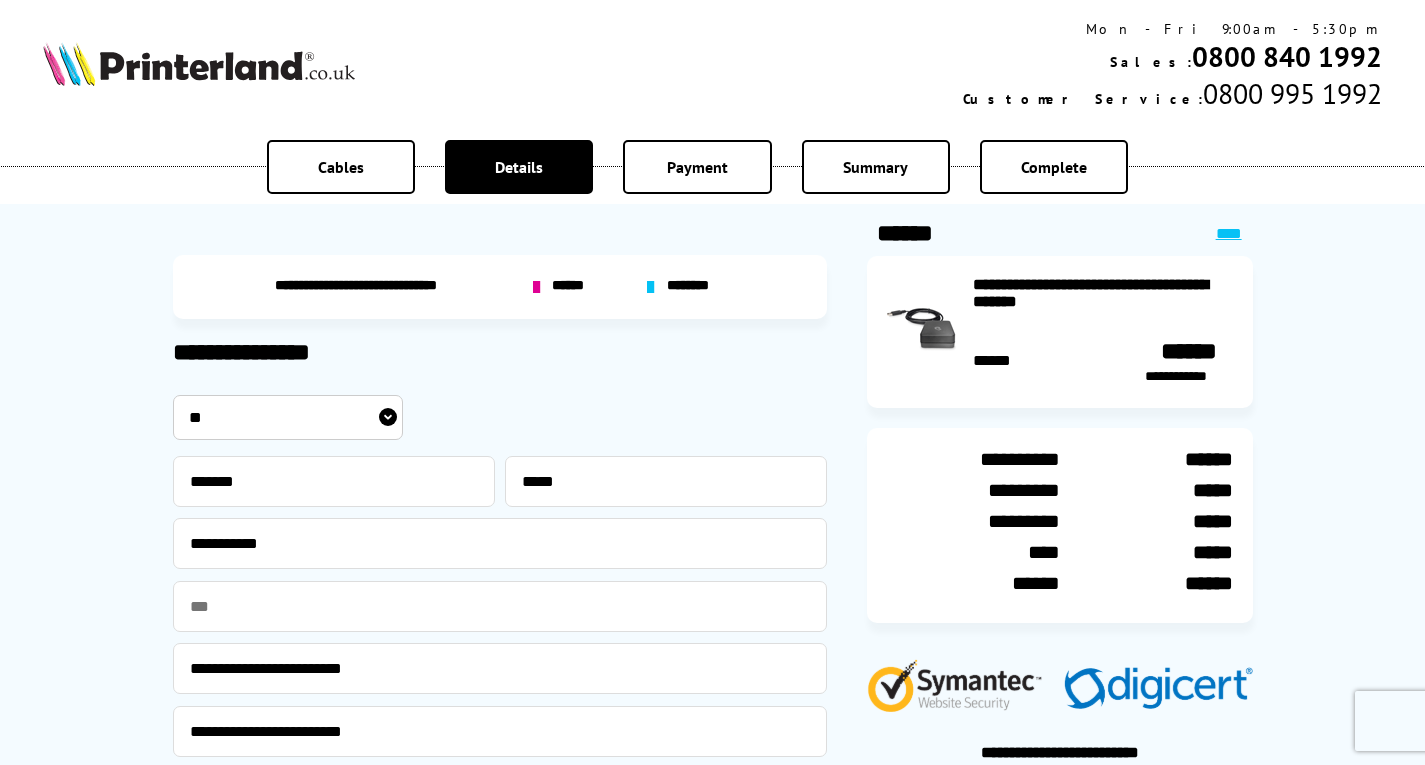 click on "**********" at bounding box center (500, 668) 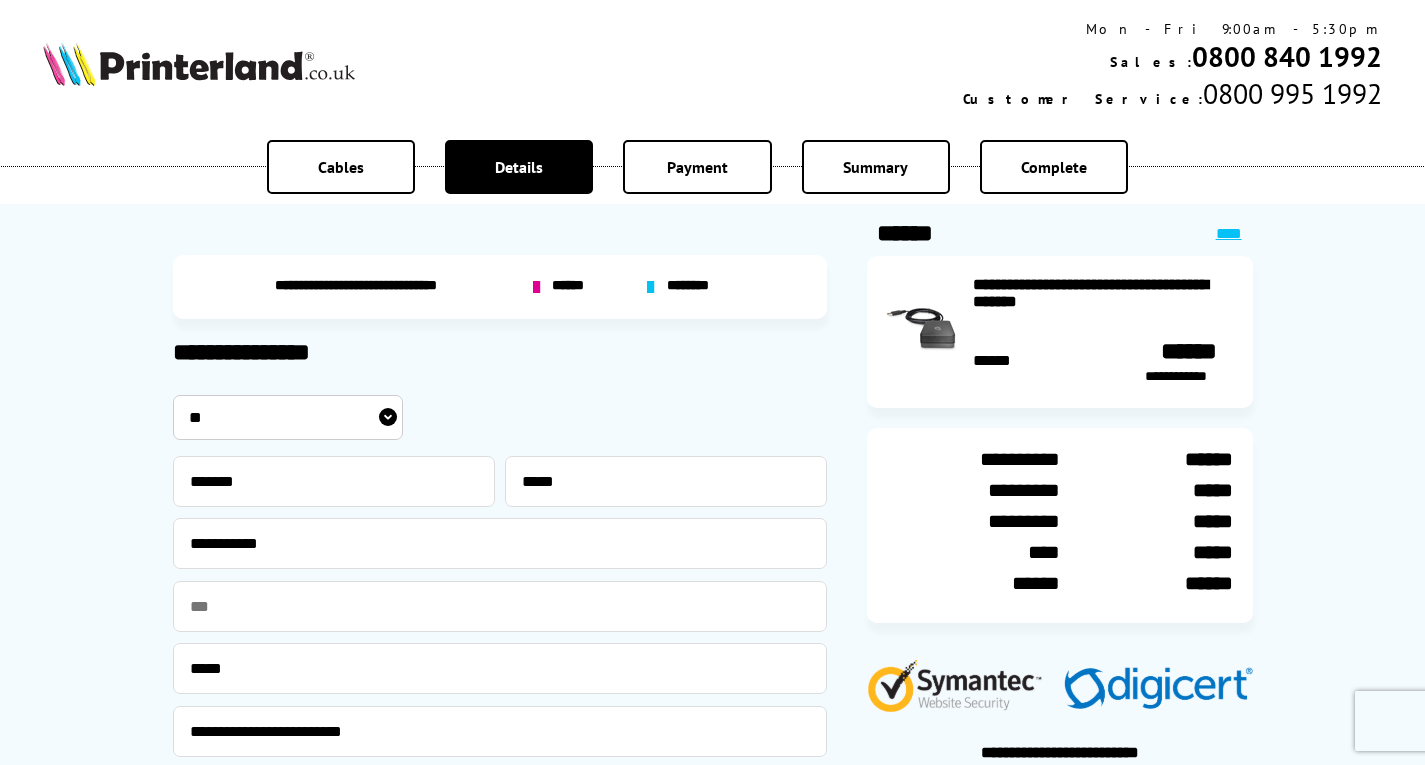 type on "**********" 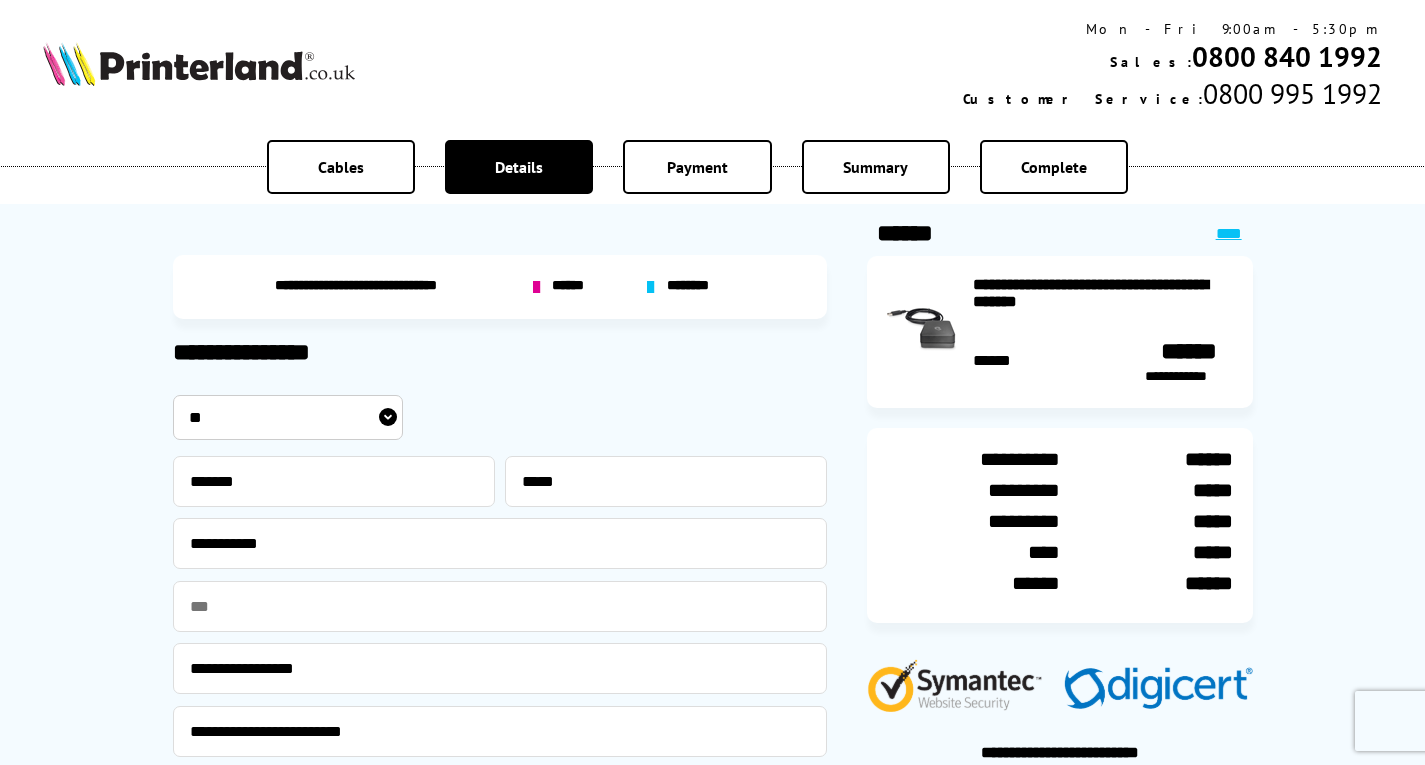 click on "**********" at bounding box center (500, 668) 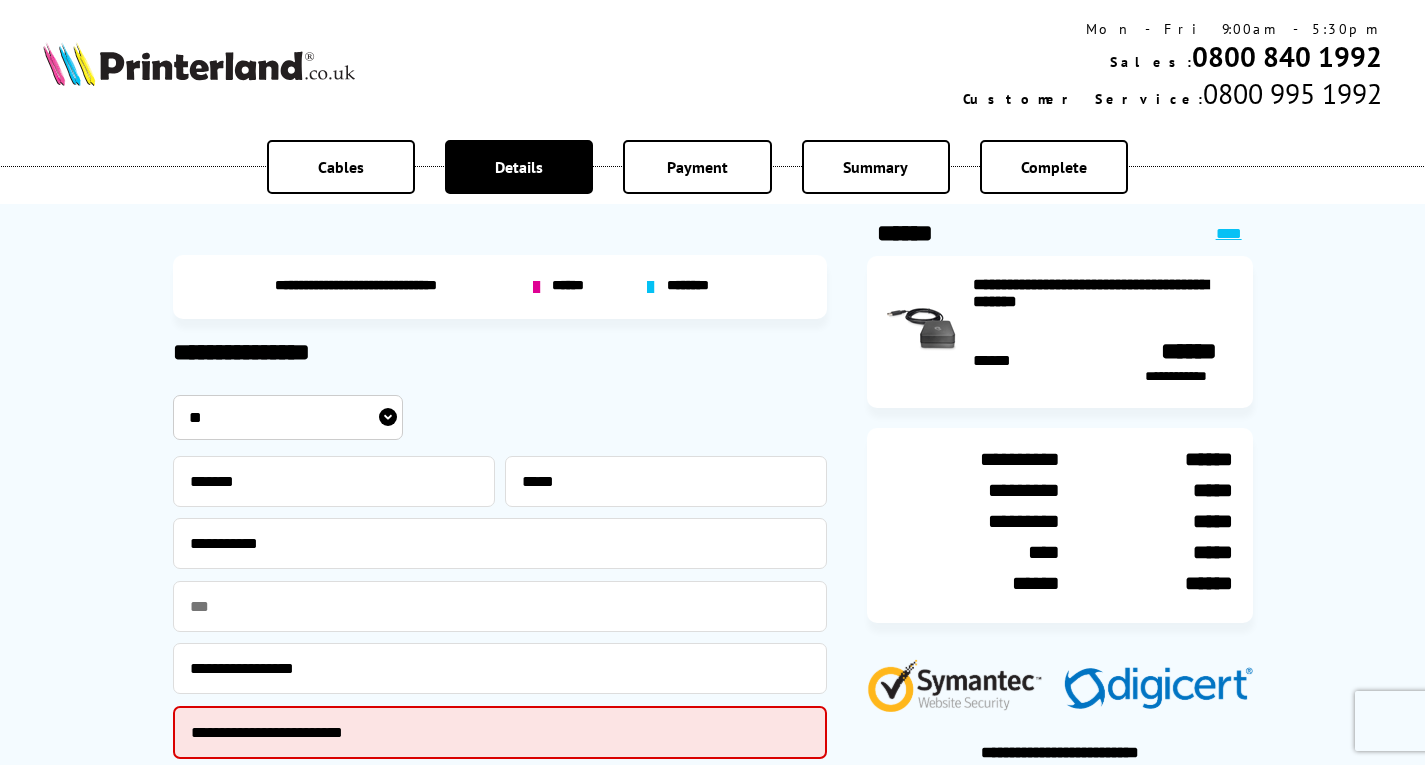 paste 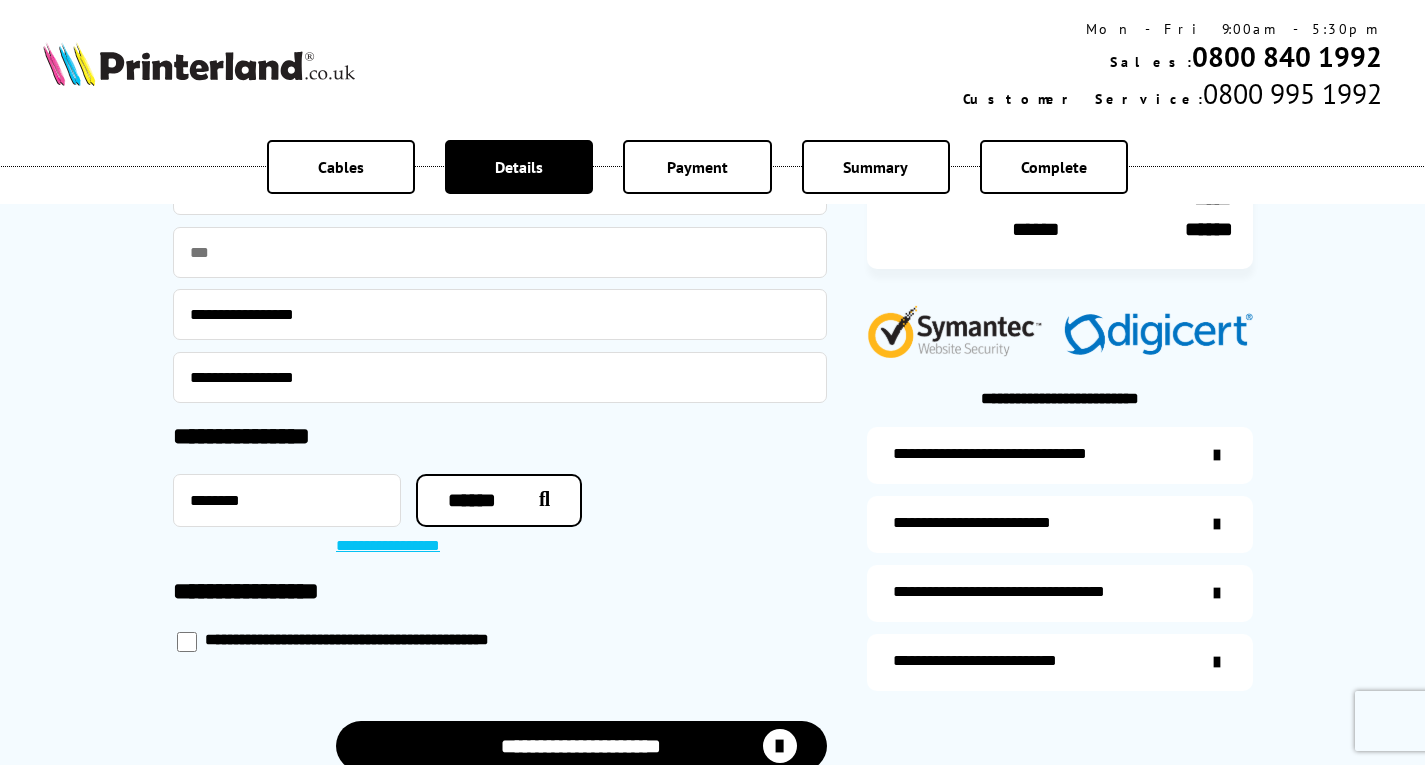 scroll, scrollTop: 400, scrollLeft: 0, axis: vertical 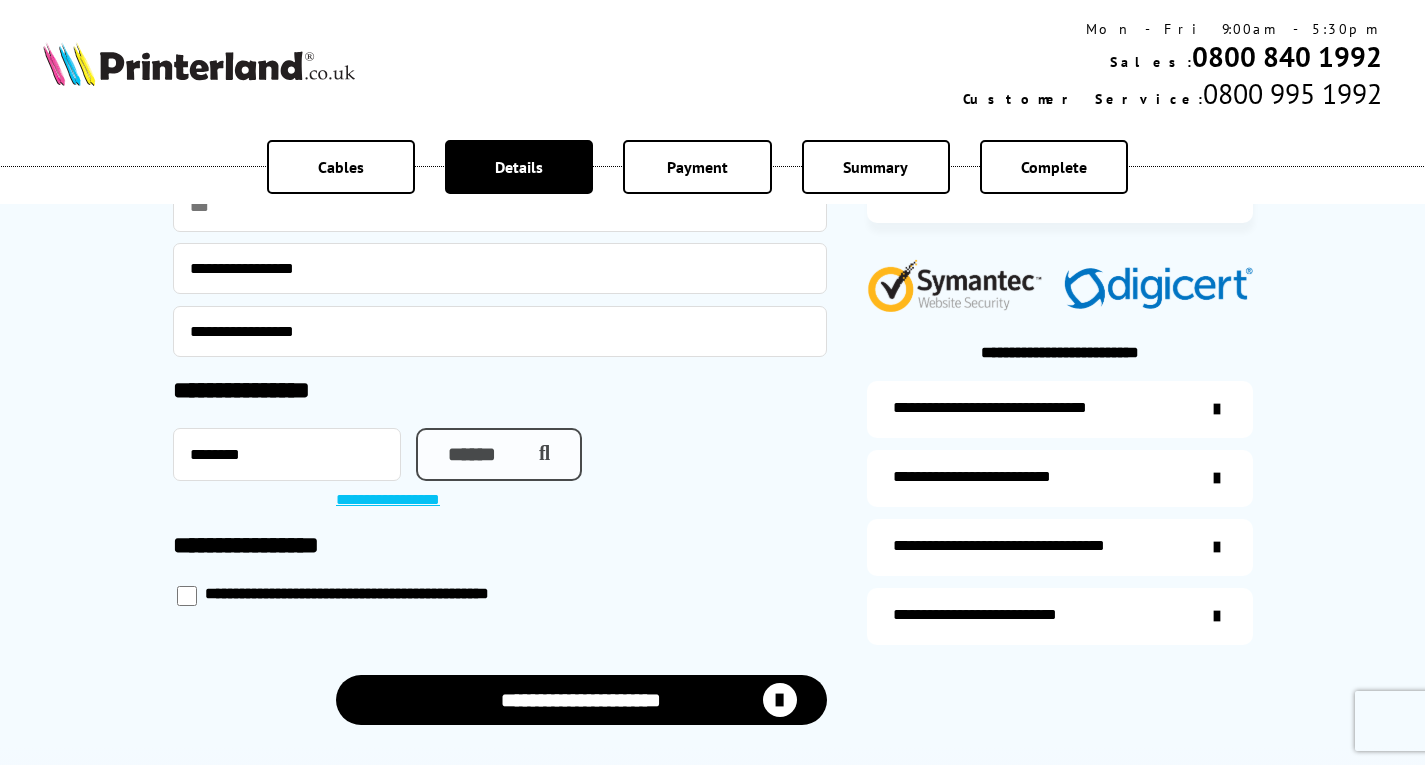 type on "**********" 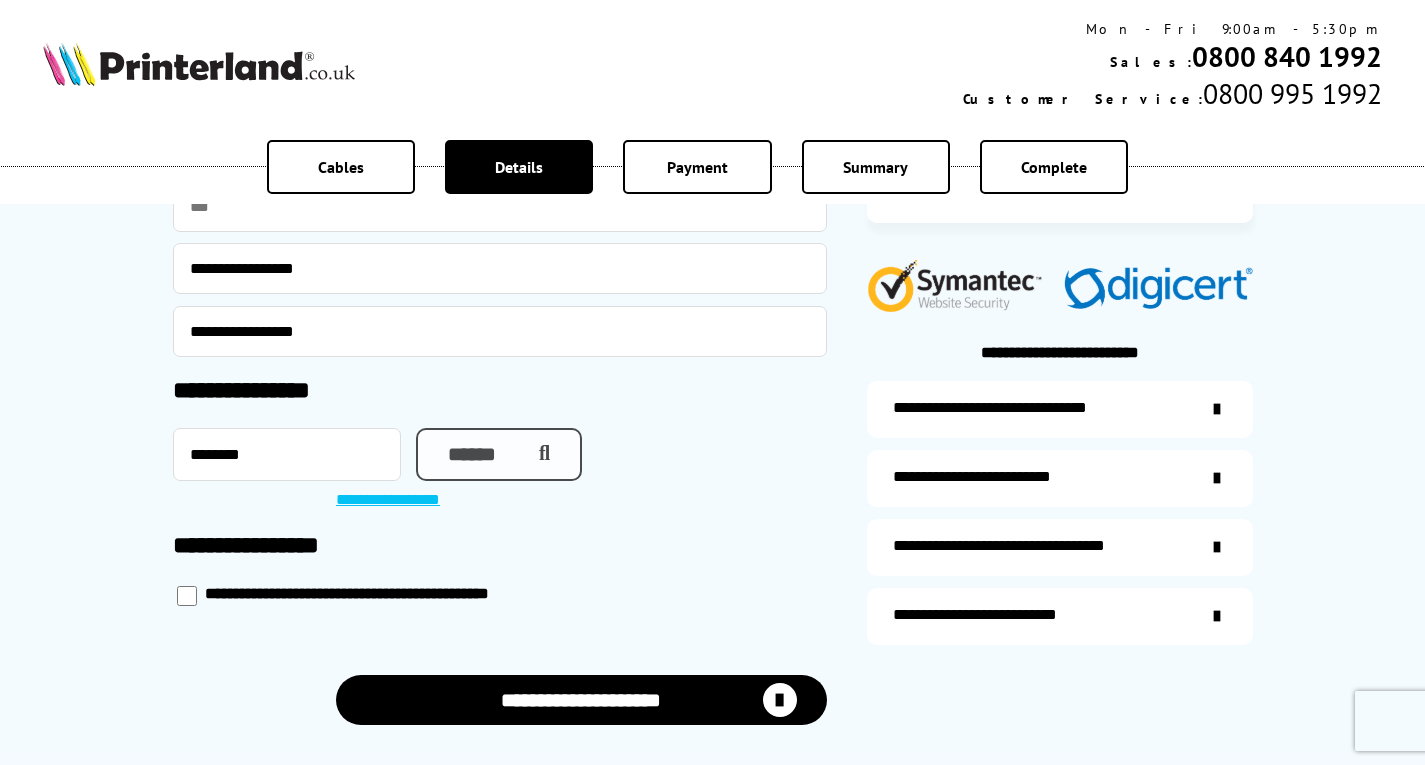 click on "******" at bounding box center (499, 454) 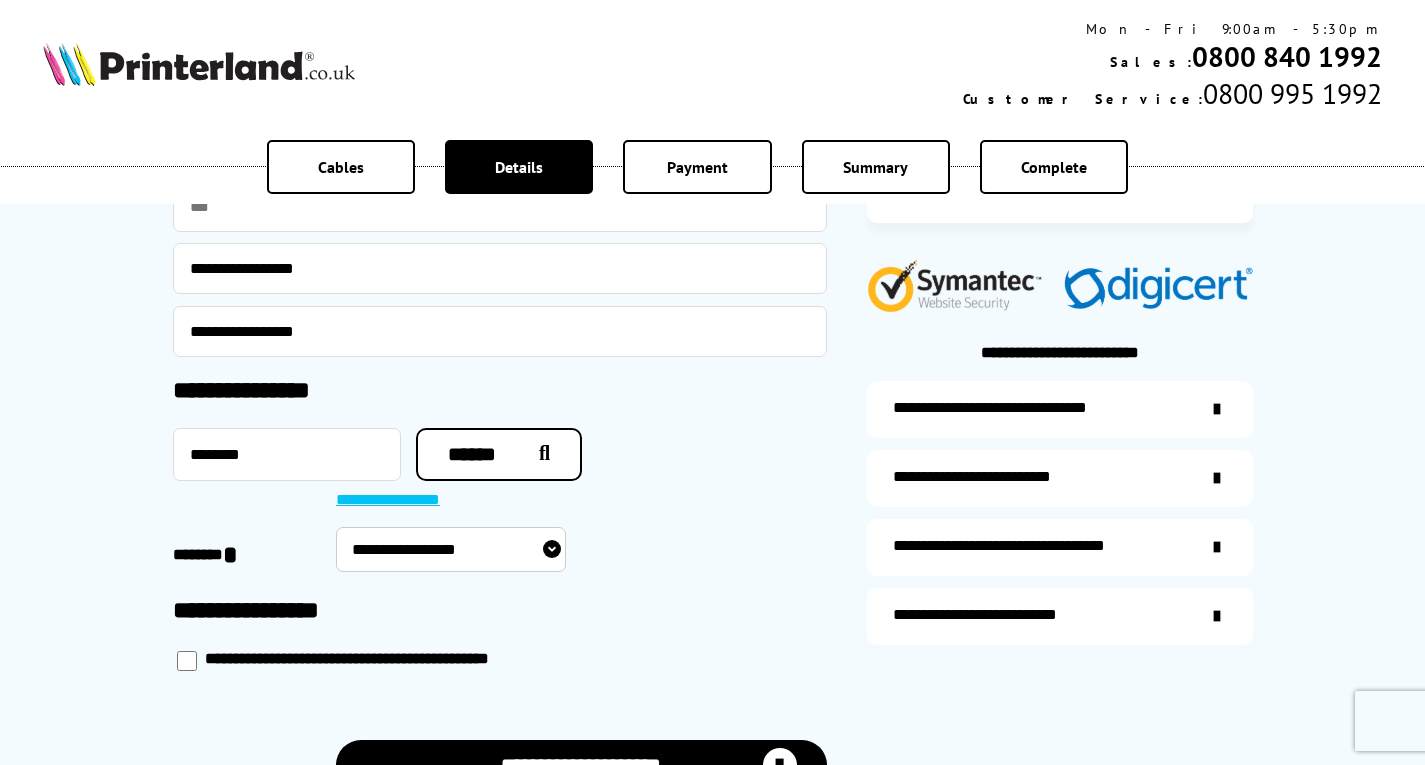 click on "**********" at bounding box center [451, 549] 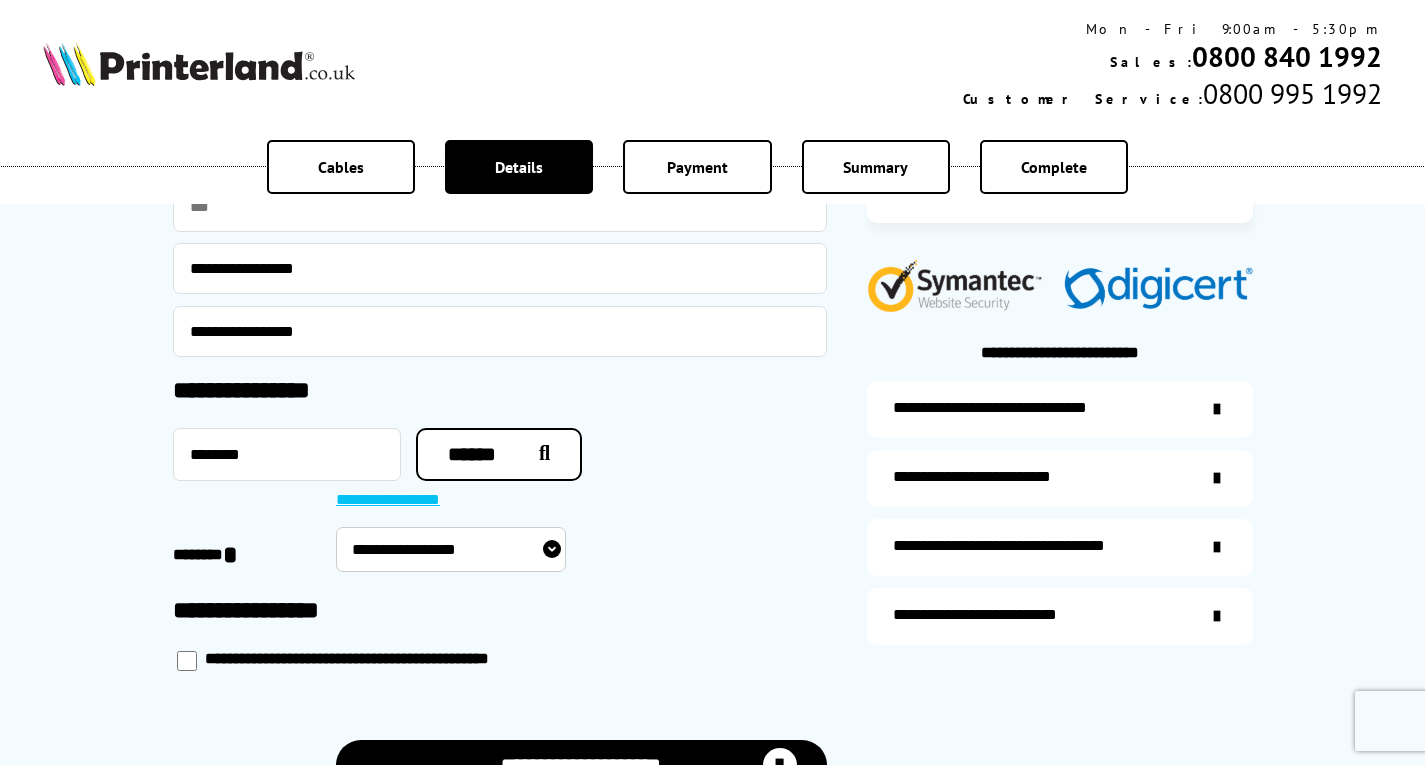 click on "**********" at bounding box center [451, 549] 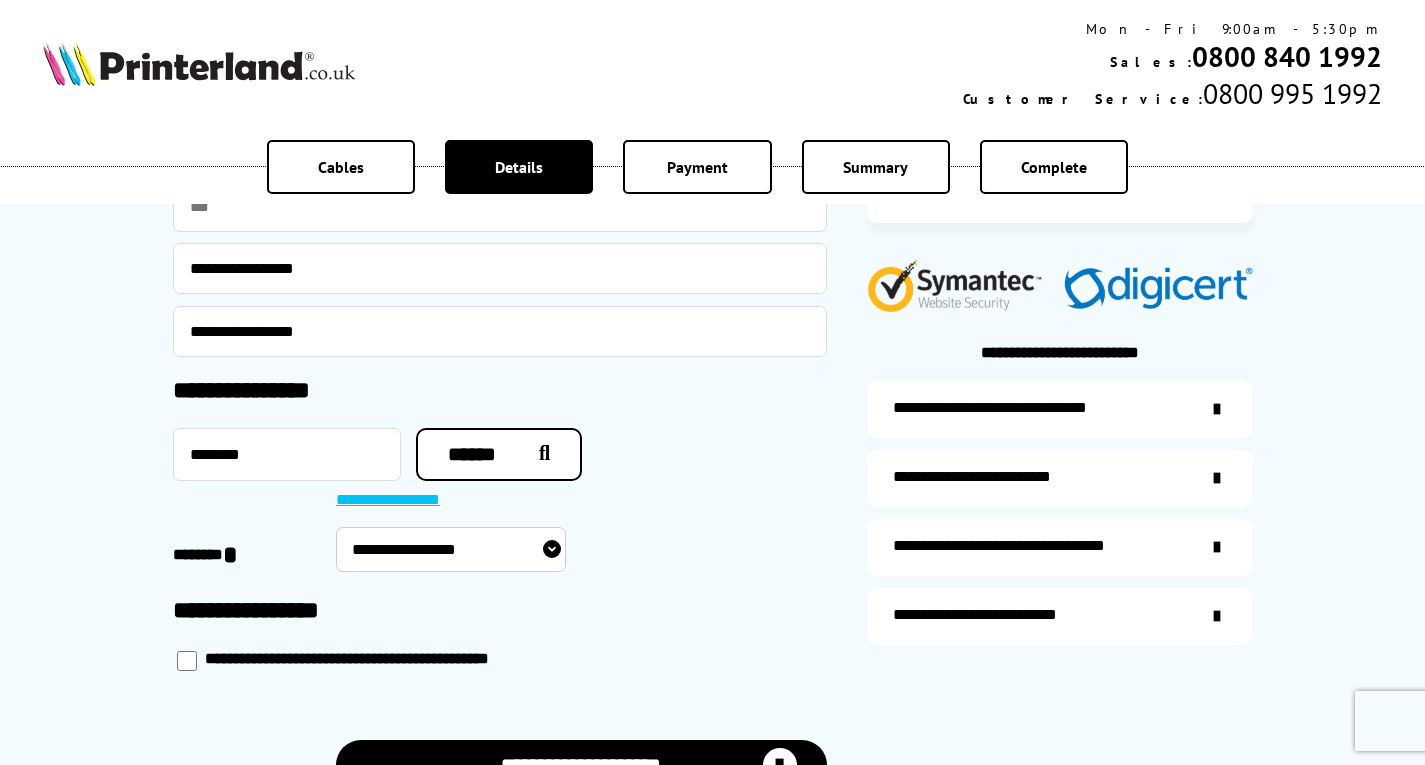 select on "**********" 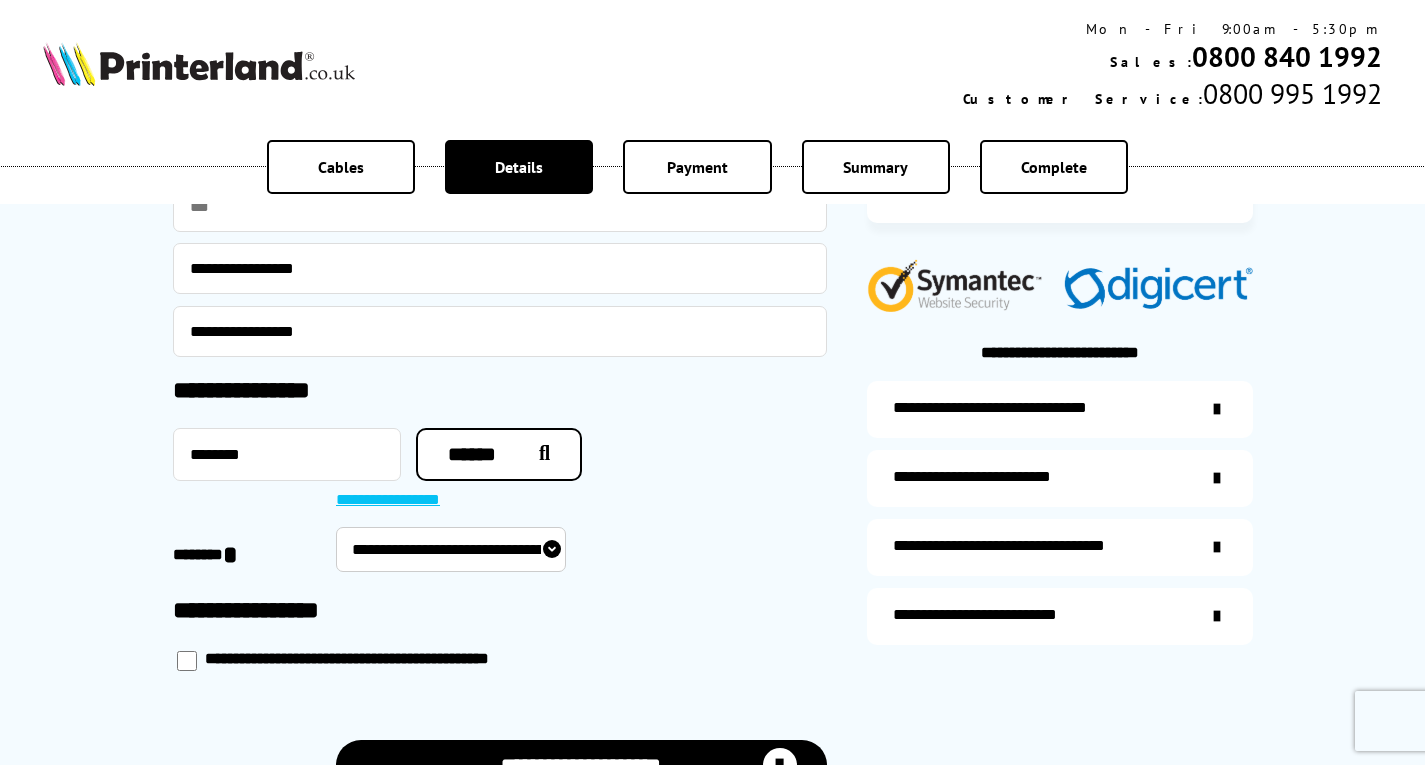 click on "**********" at bounding box center (451, 549) 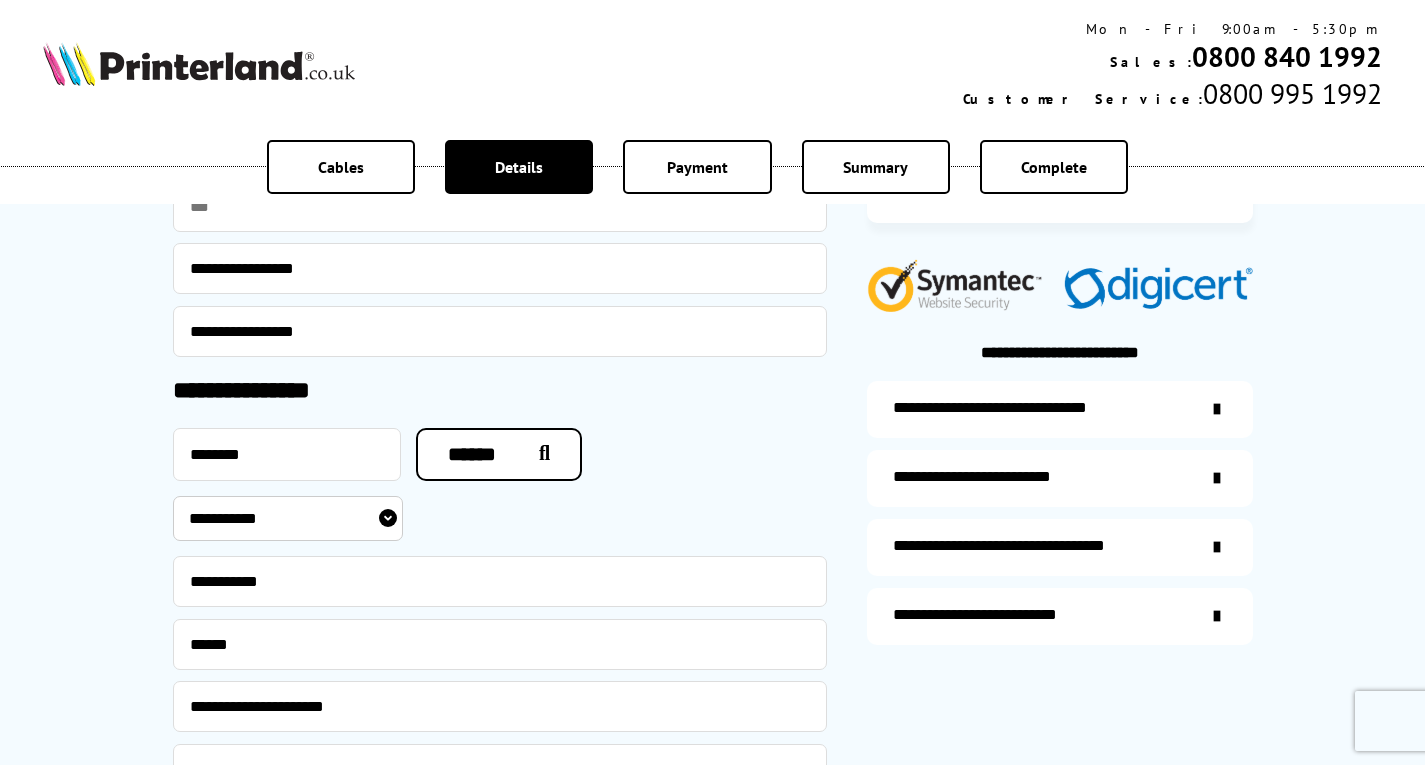 click on "**********" at bounding box center (500, 706) 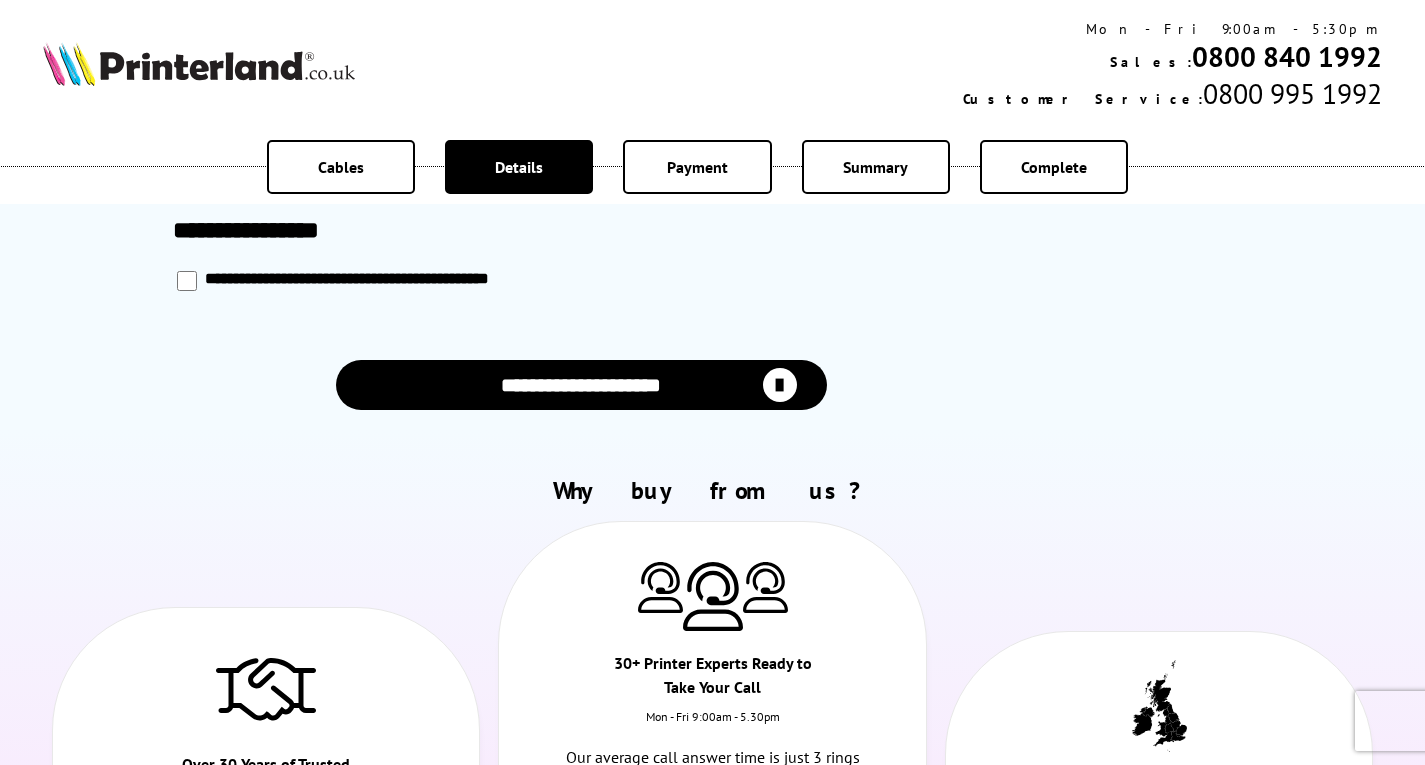 scroll, scrollTop: 1100, scrollLeft: 0, axis: vertical 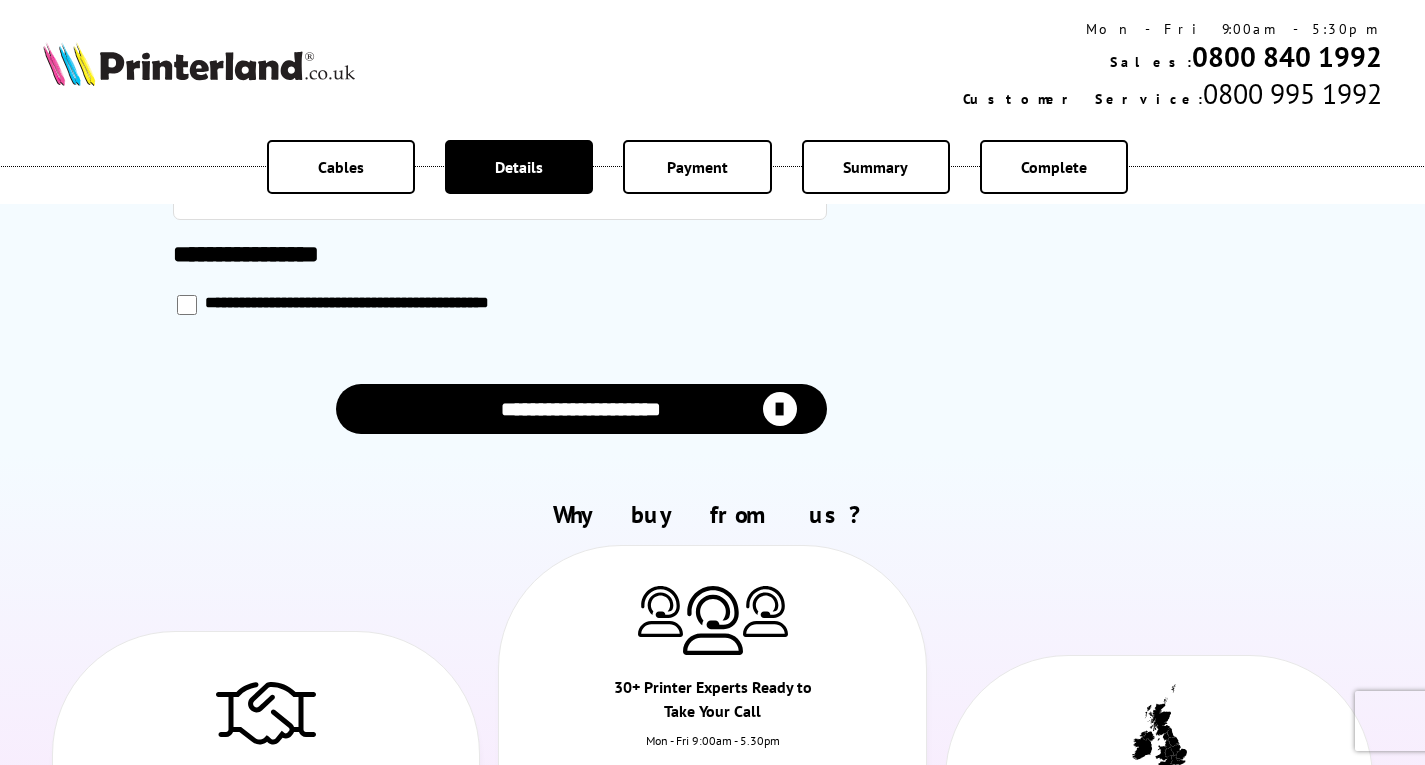 click on "**********" at bounding box center (581, 409) 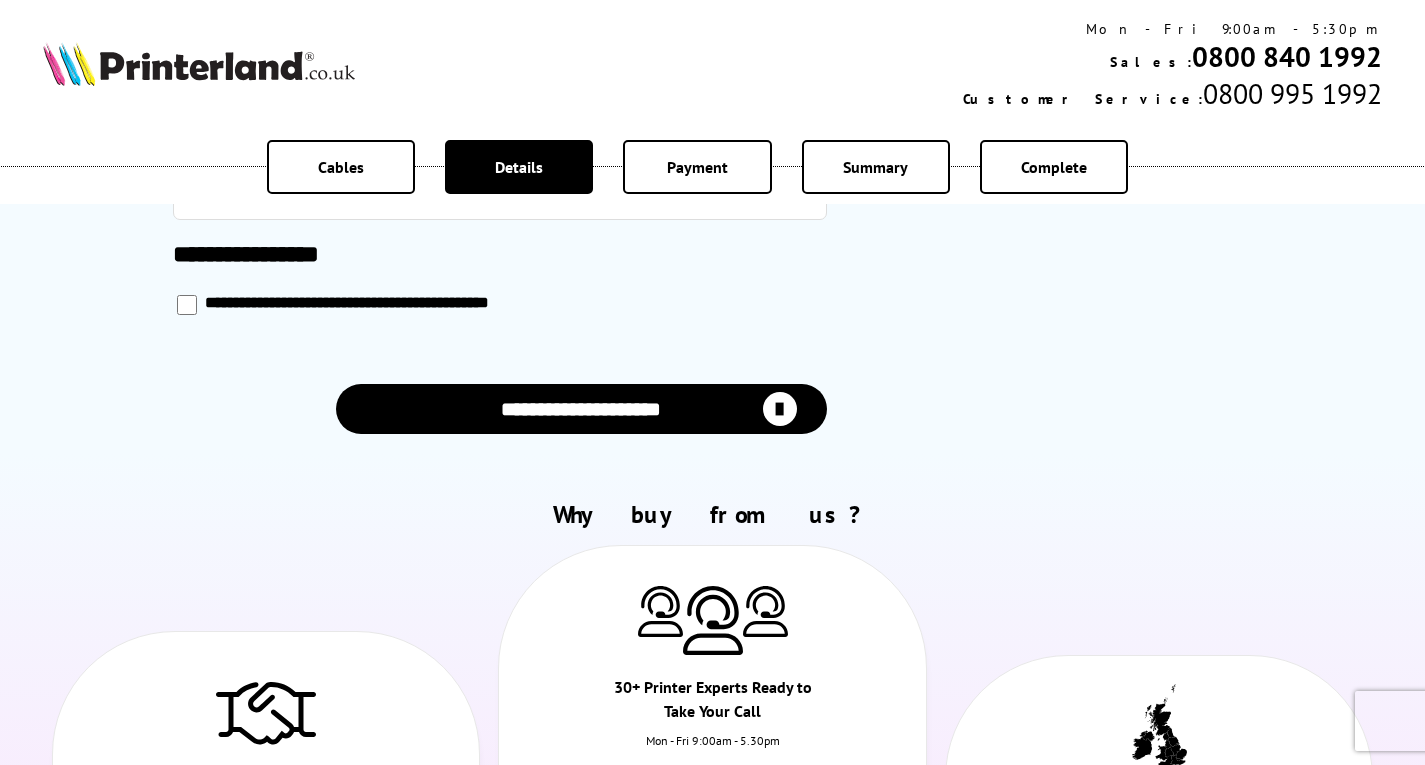 scroll, scrollTop: 1093, scrollLeft: 0, axis: vertical 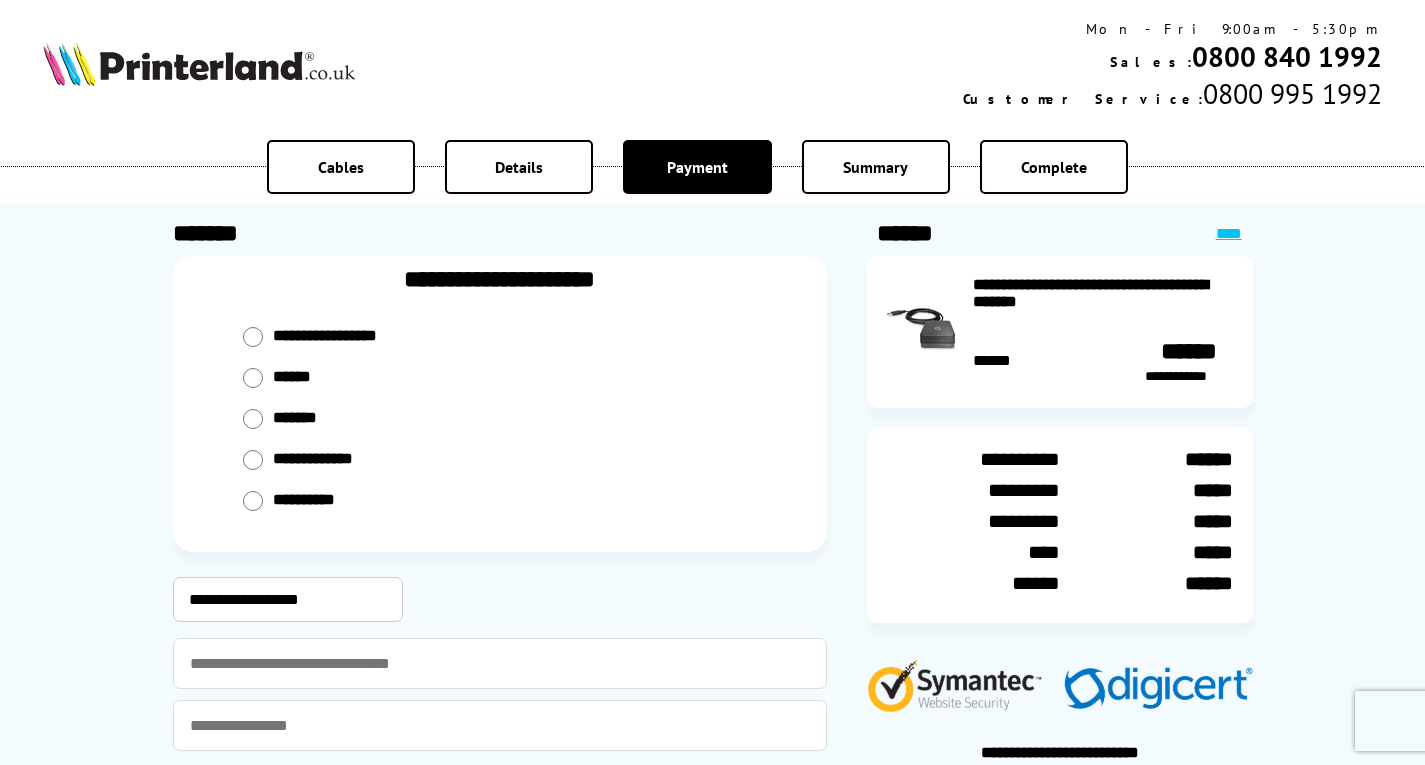 click on "******" at bounding box center (500, 378) 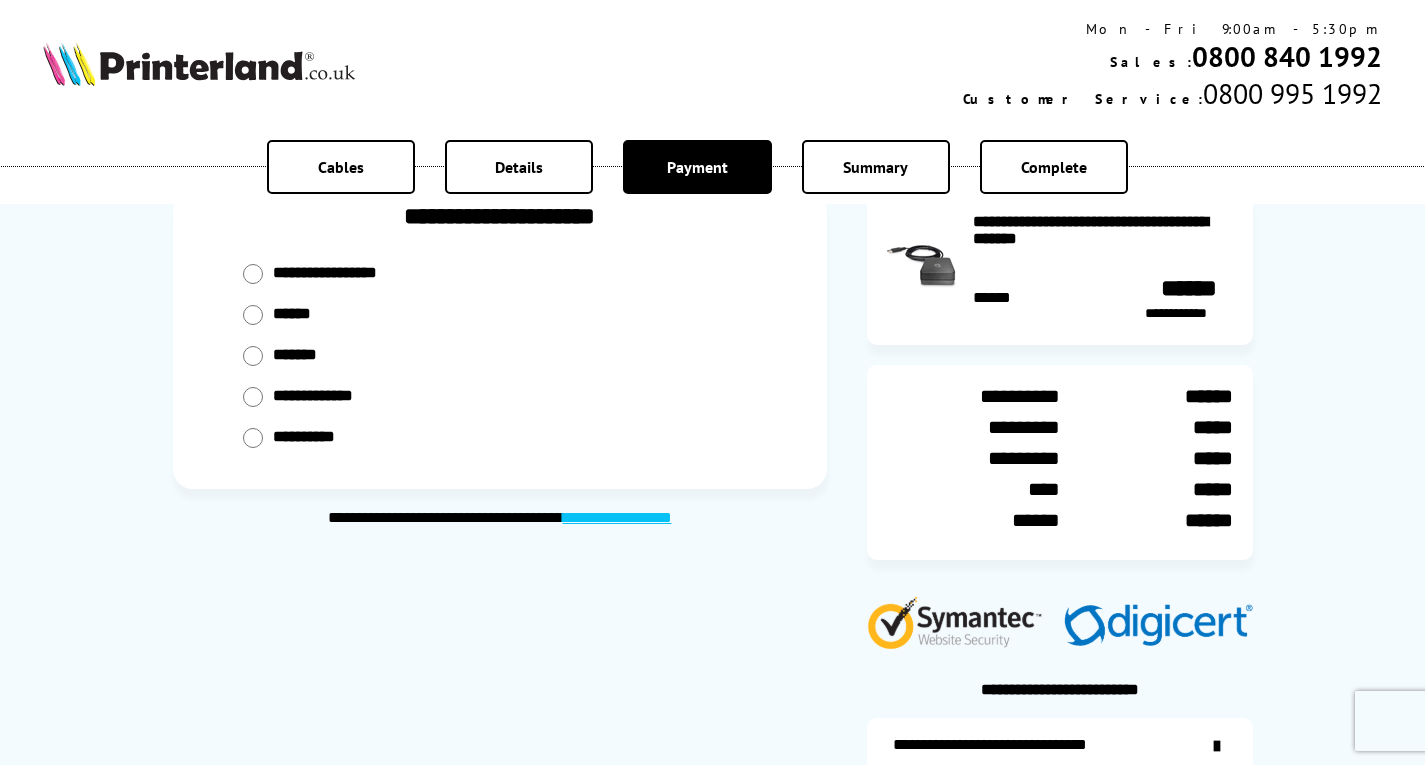 scroll, scrollTop: 100, scrollLeft: 0, axis: vertical 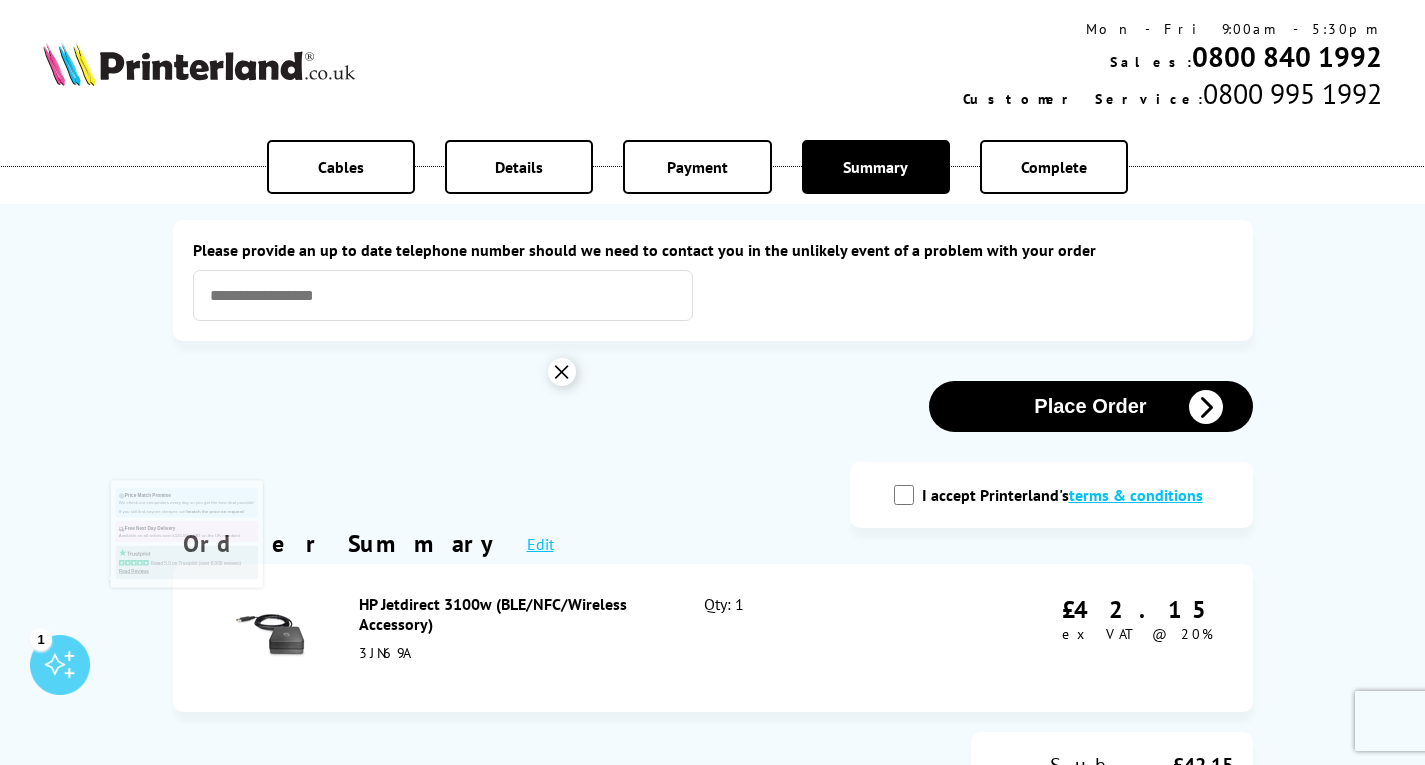 click on "I accept Printerland's  terms & conditions" at bounding box center (1067, 495) 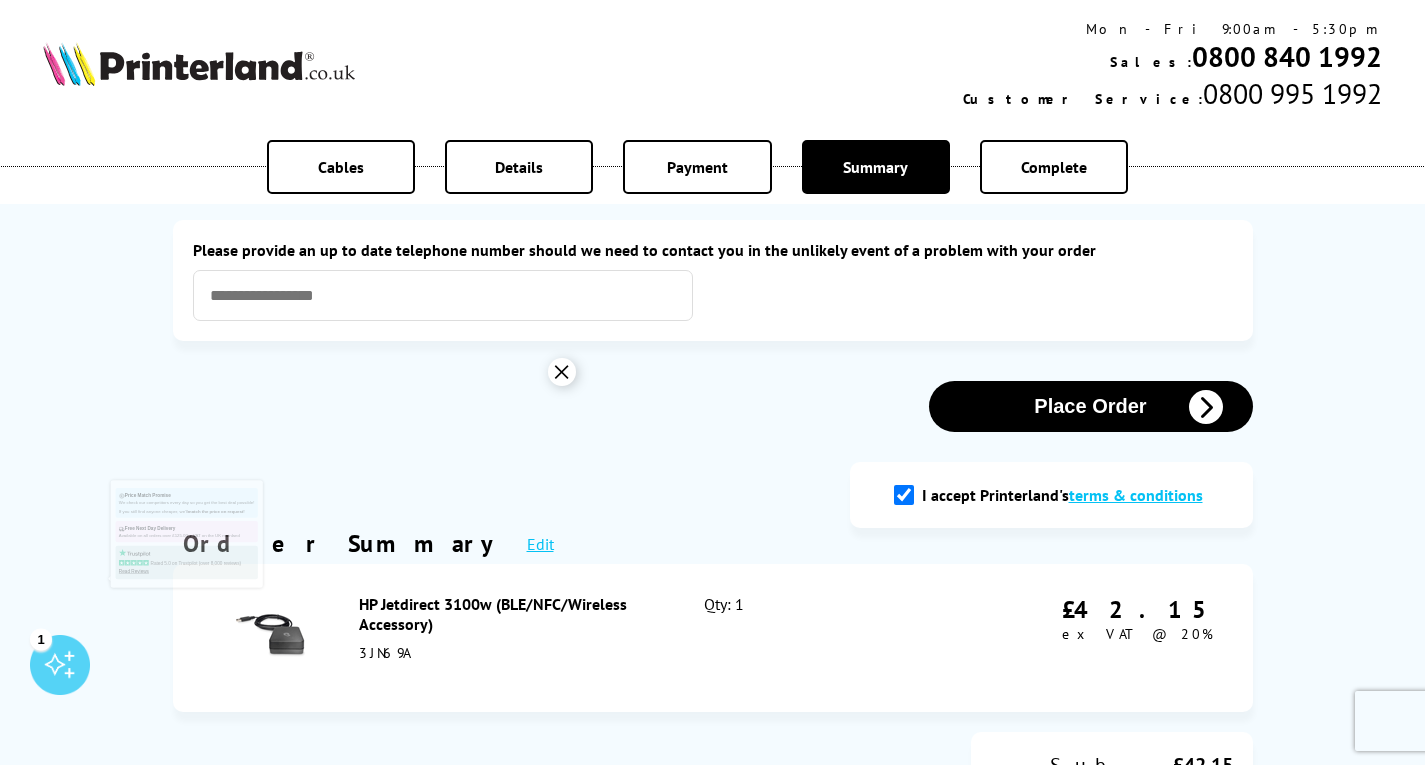 click on "Place Order" at bounding box center (1091, 406) 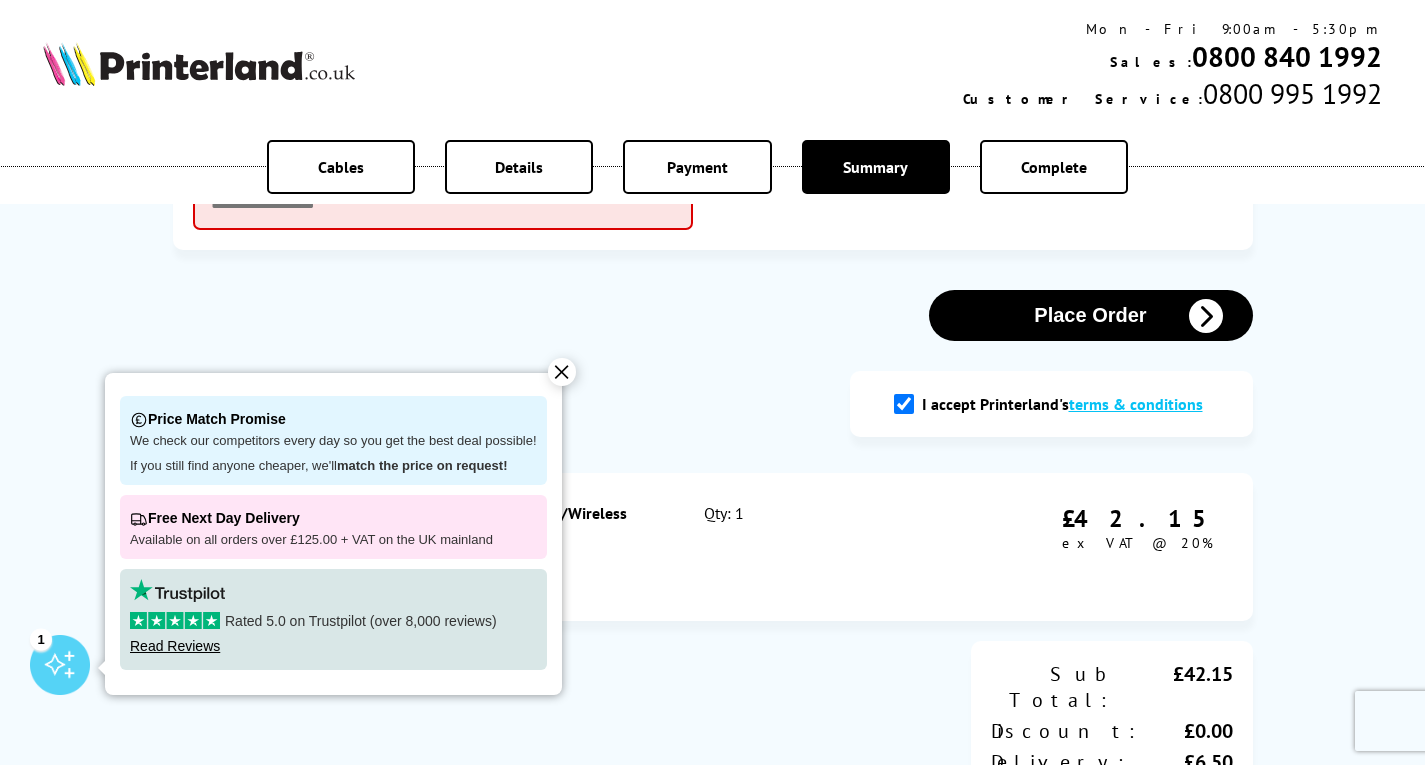 click on "✕" at bounding box center (562, 372) 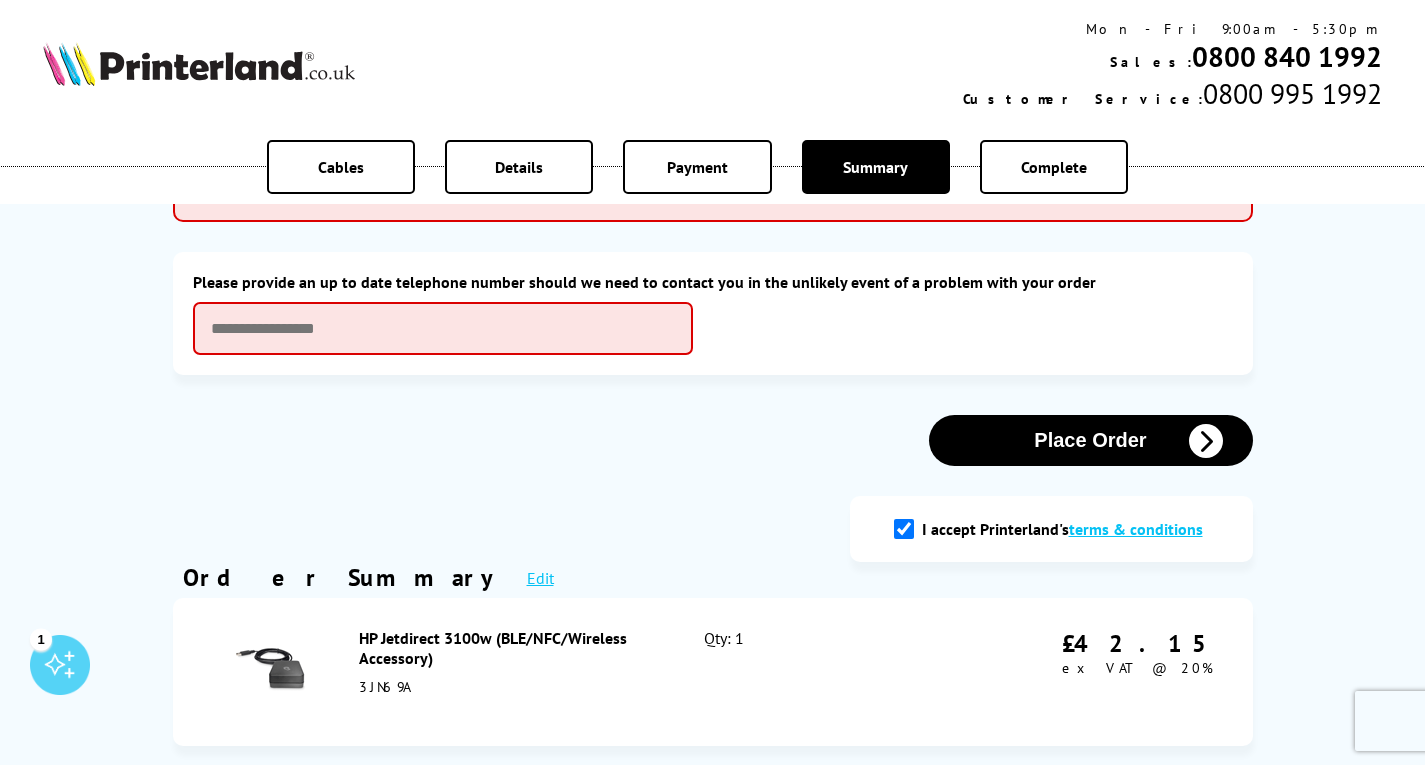 scroll, scrollTop: 100, scrollLeft: 0, axis: vertical 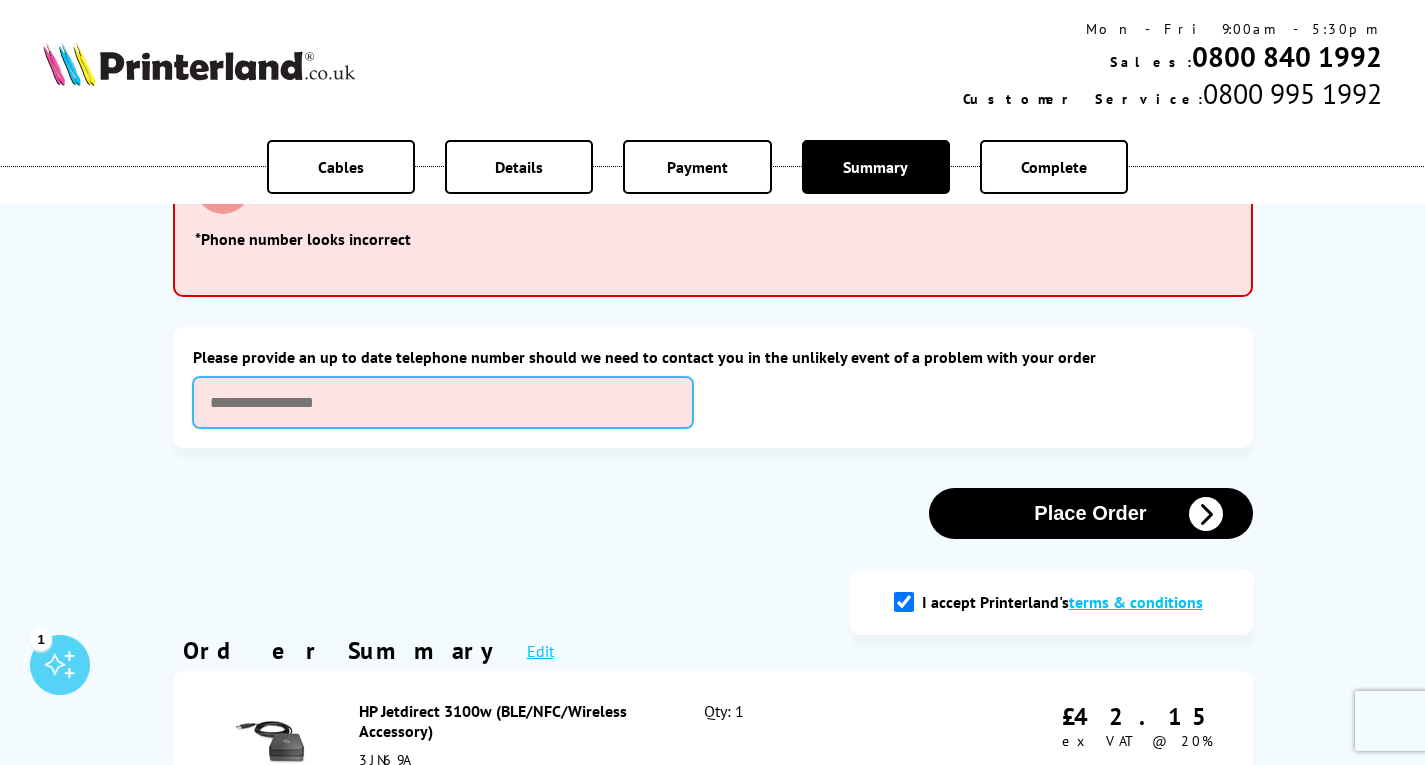 click at bounding box center (443, 402) 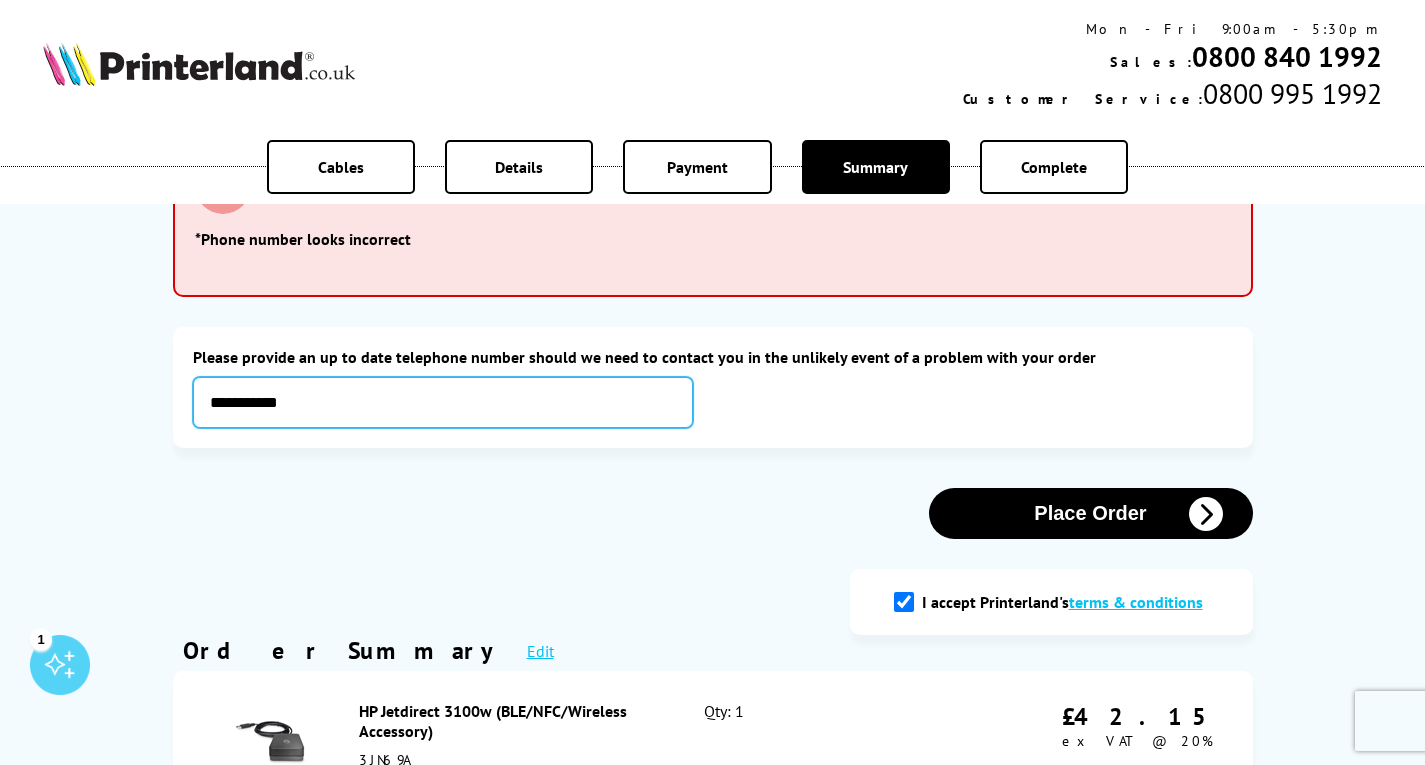 type on "**********" 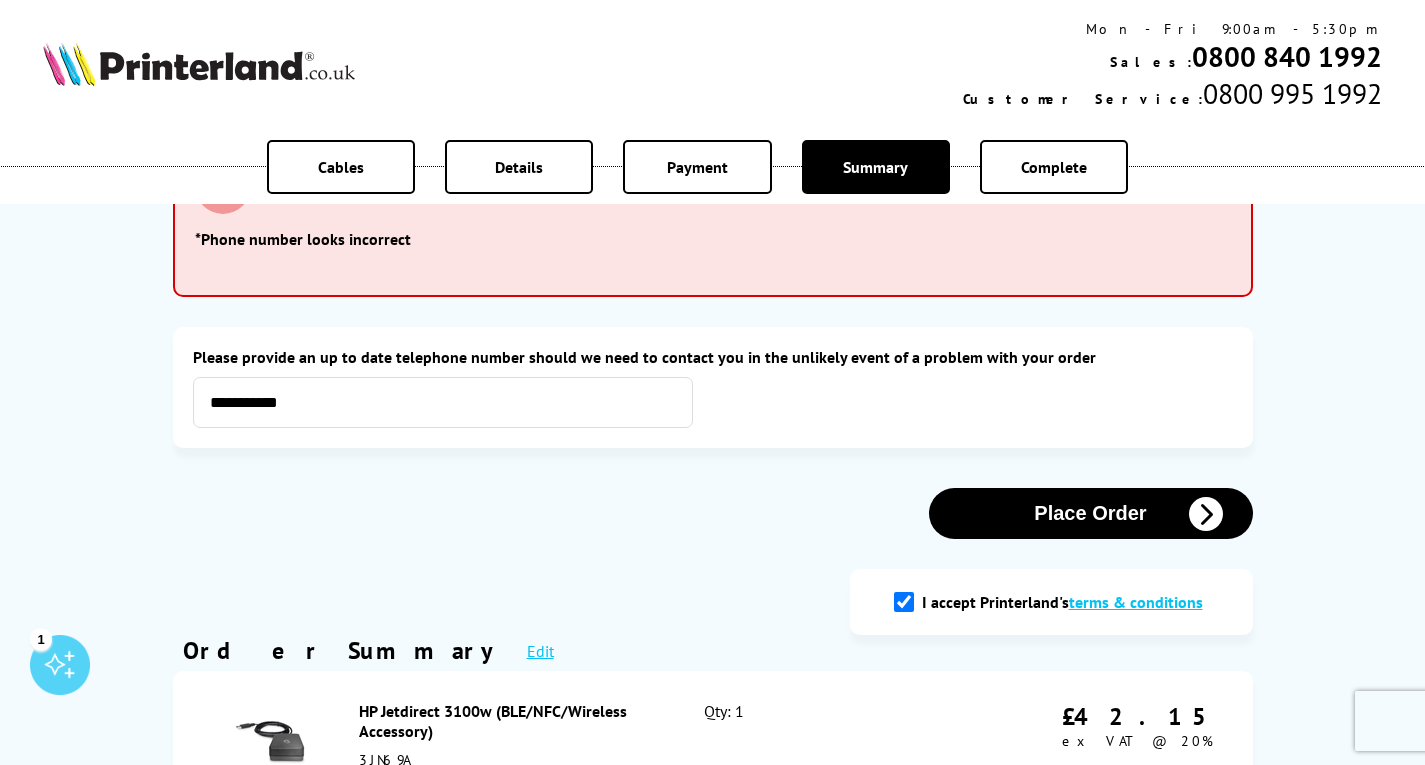 click on "Place Order" at bounding box center (1091, 513) 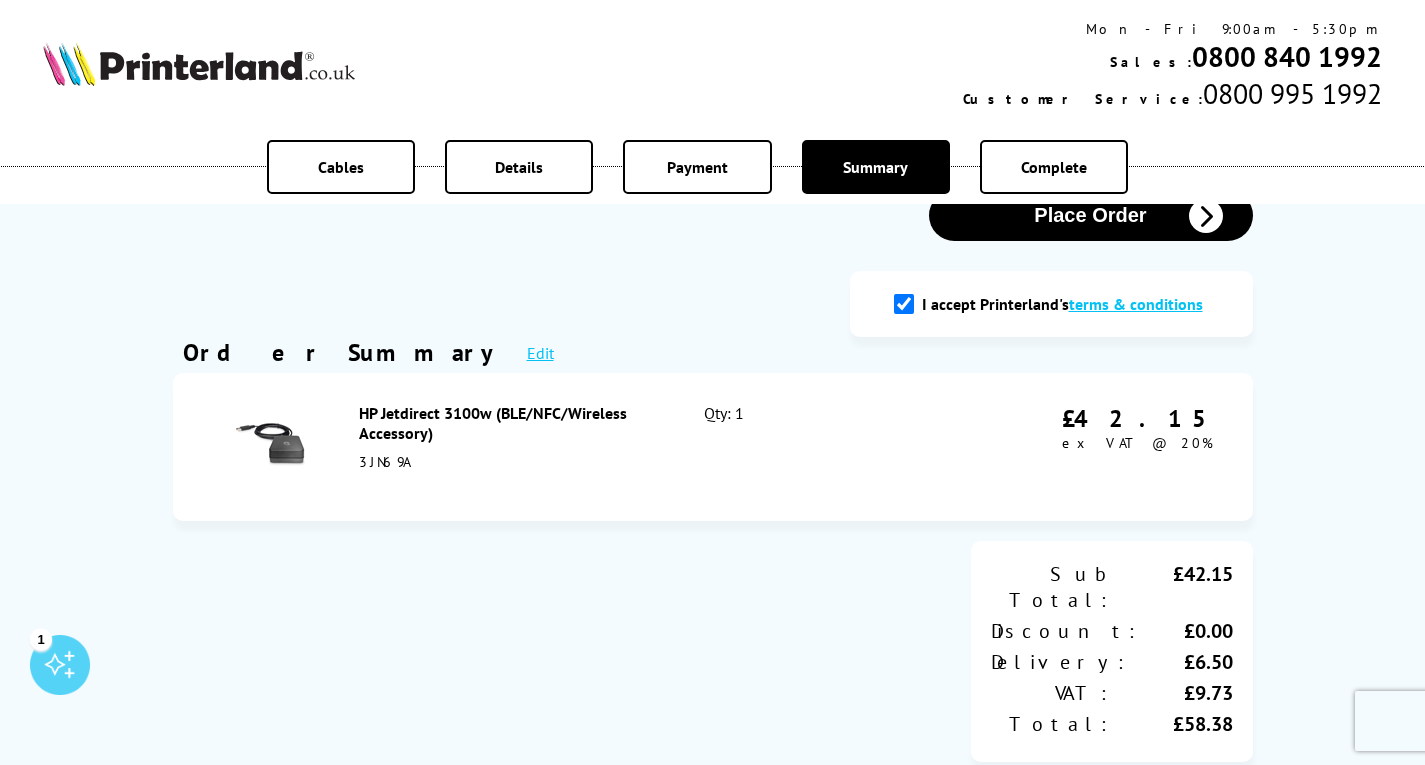 scroll, scrollTop: 400, scrollLeft: 0, axis: vertical 